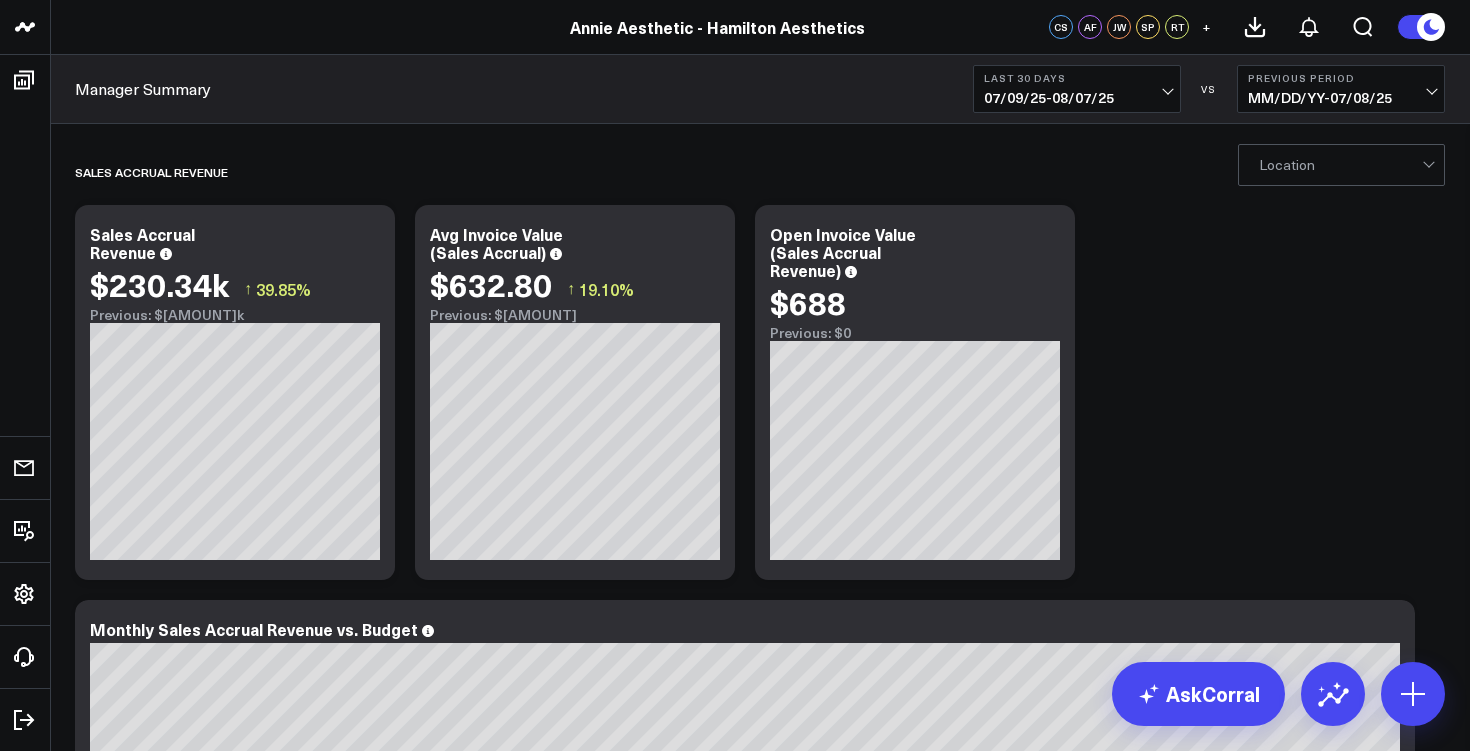 scroll, scrollTop: 0, scrollLeft: 0, axis: both 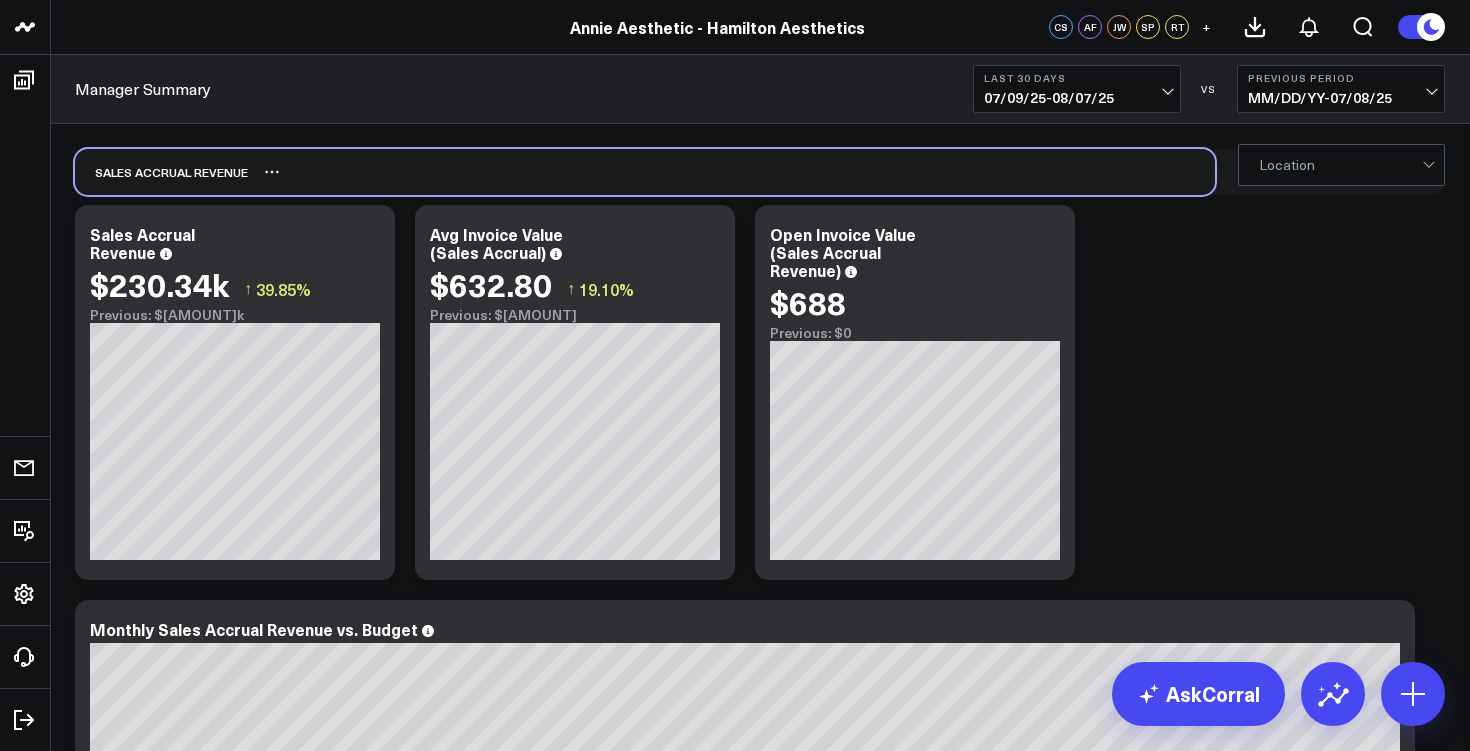 click on "Sales Accrual Revenue" at bounding box center (645, 172) 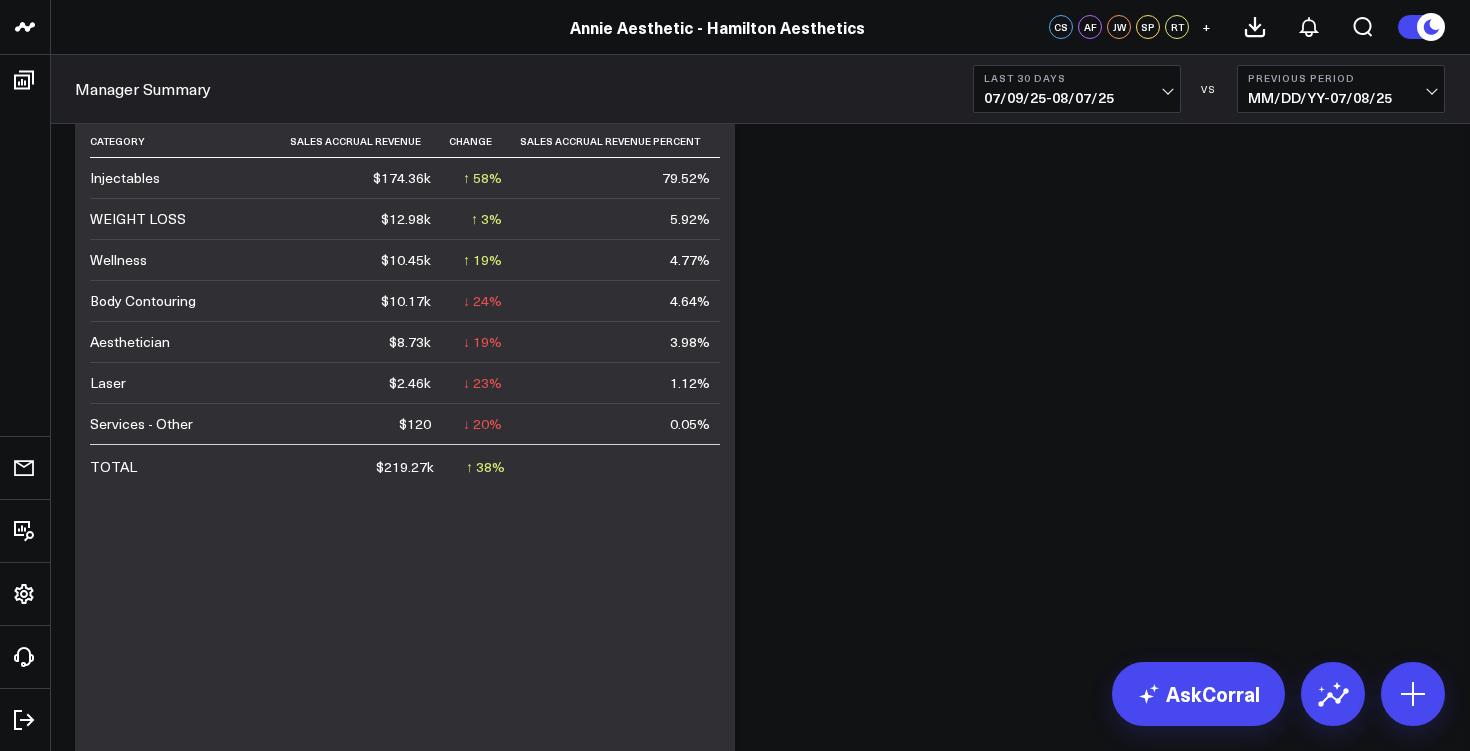 scroll, scrollTop: 1210, scrollLeft: 0, axis: vertical 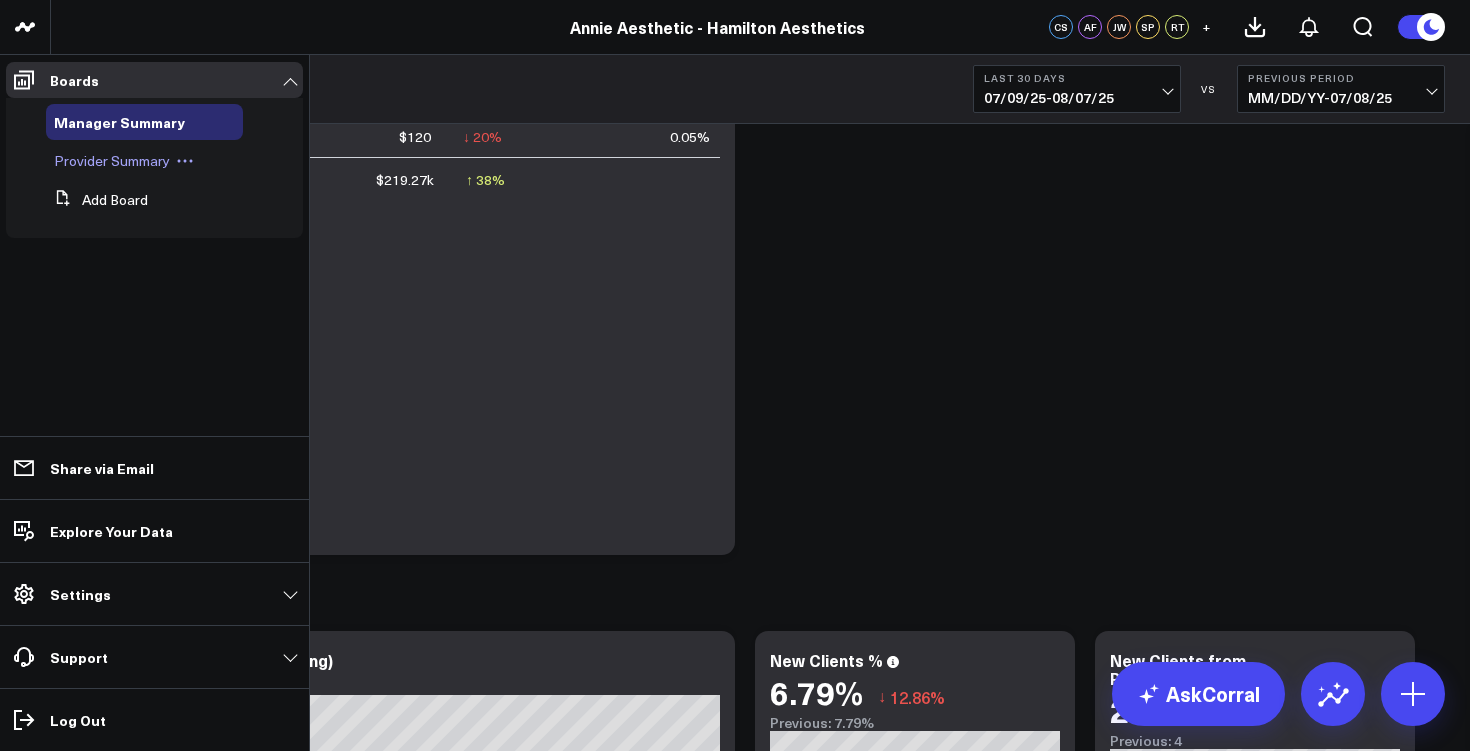 click on "Provider Summary" at bounding box center [112, 160] 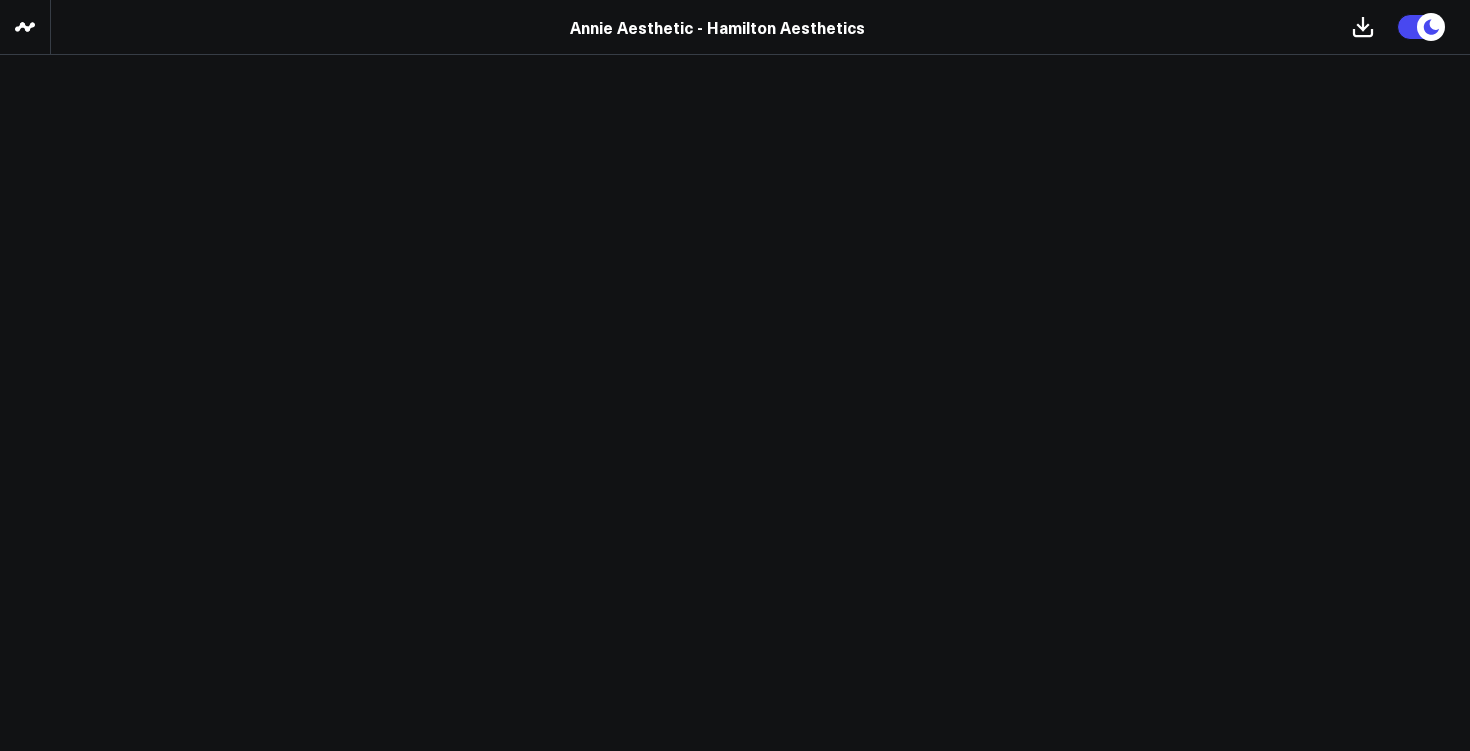 scroll, scrollTop: 0, scrollLeft: 0, axis: both 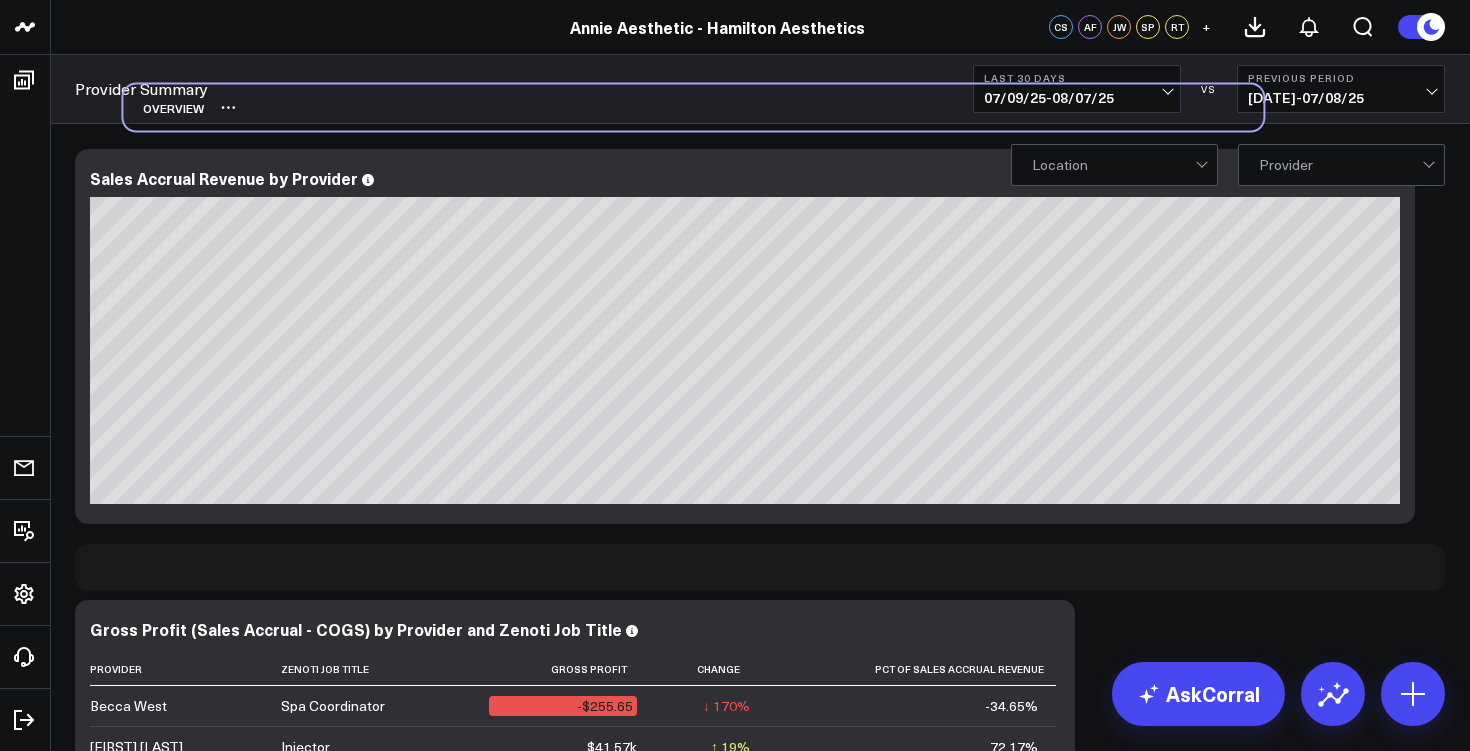 click on "Overview" at bounding box center (163, 108) 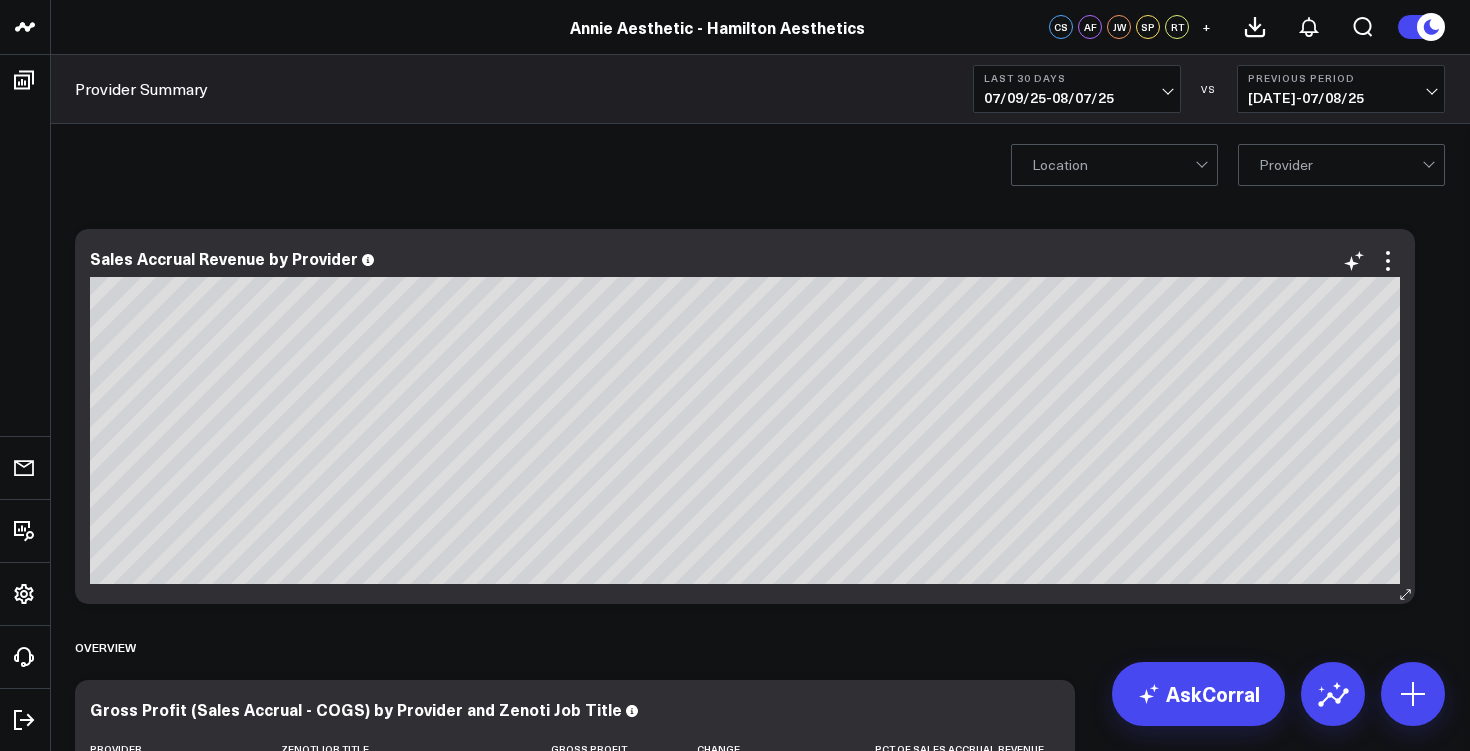 scroll, scrollTop: 105, scrollLeft: 0, axis: vertical 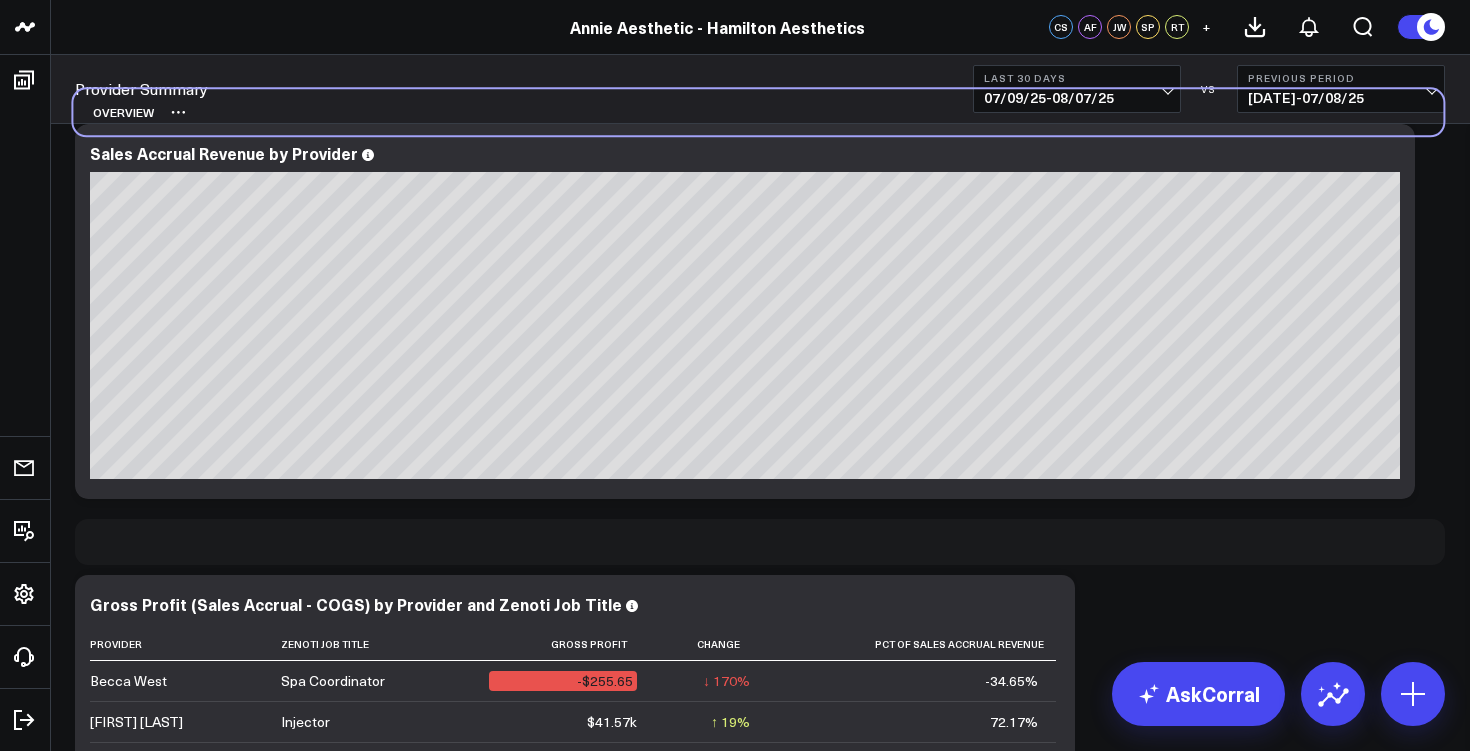 drag, startPoint x: 130, startPoint y: 546, endPoint x: 128, endPoint y: 118, distance: 428.00467 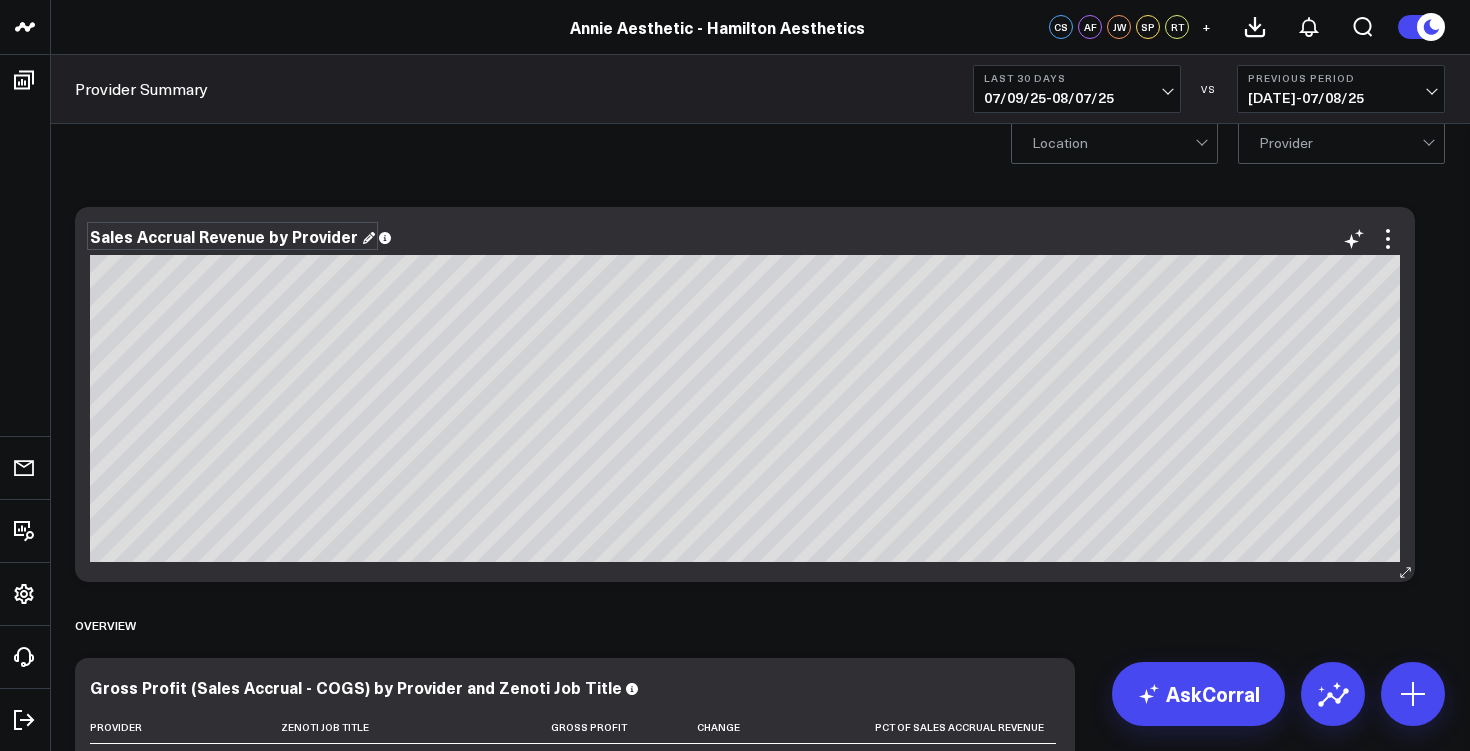 scroll, scrollTop: 18, scrollLeft: 0, axis: vertical 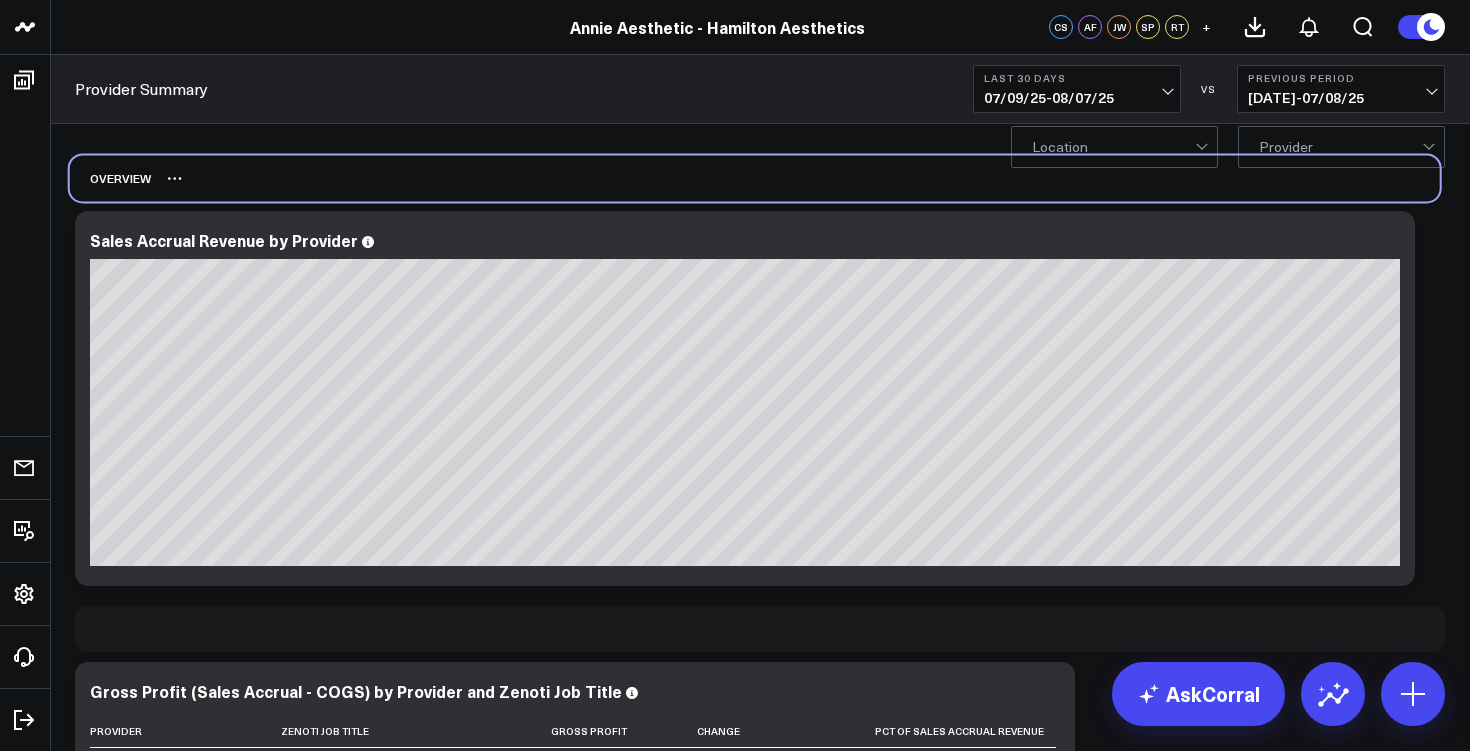 drag, startPoint x: 97, startPoint y: 632, endPoint x: 91, endPoint y: 183, distance: 449.0401 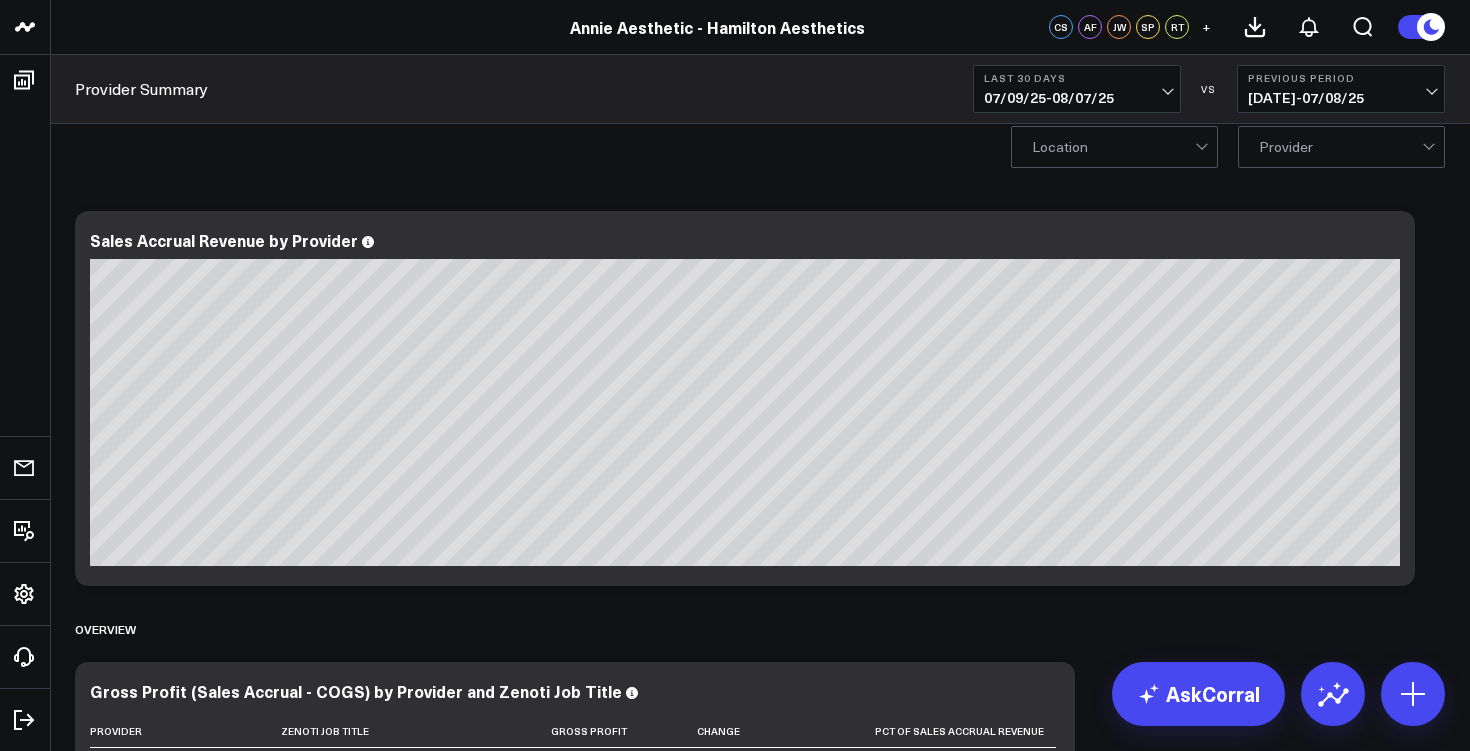 scroll, scrollTop: 0, scrollLeft: 0, axis: both 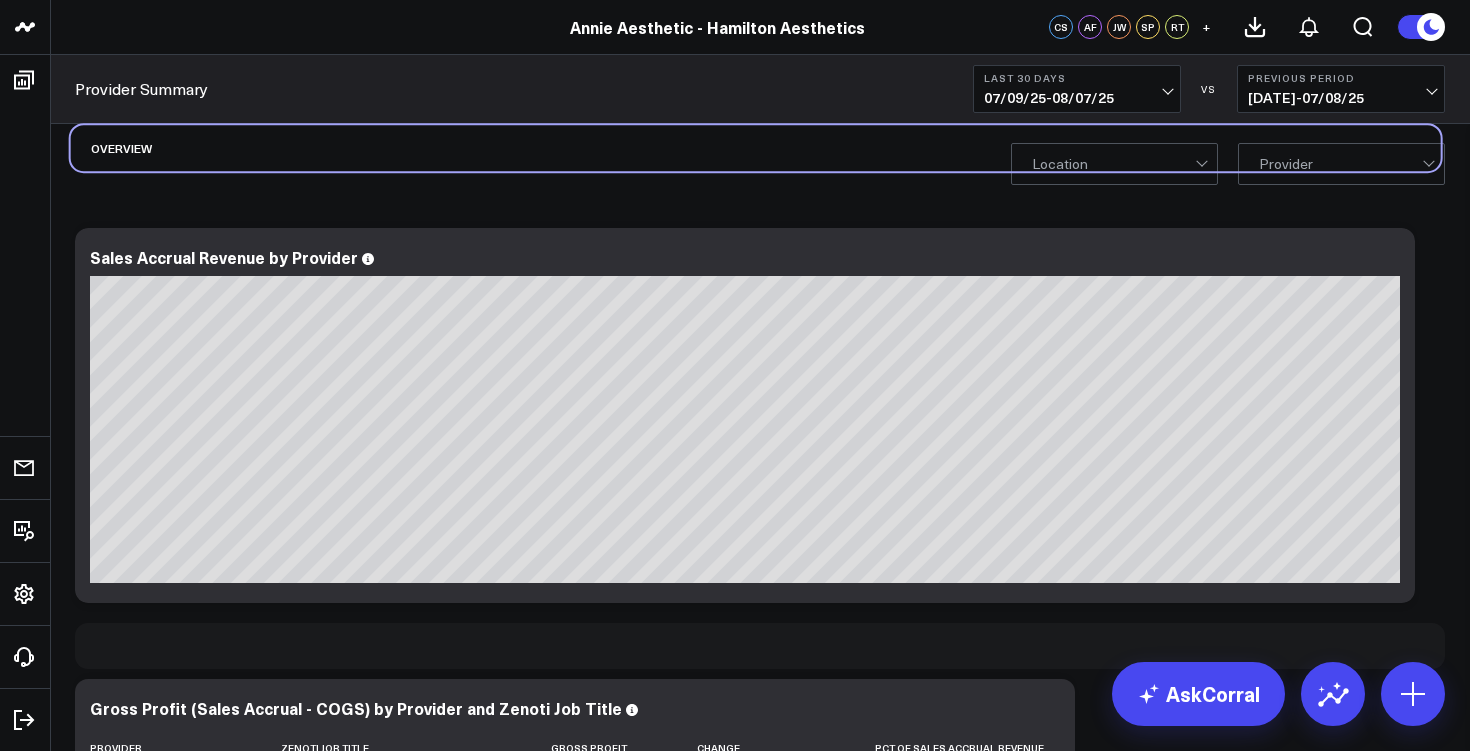 drag, startPoint x: 112, startPoint y: 661, endPoint x: 96, endPoint y: 181, distance: 480.2666 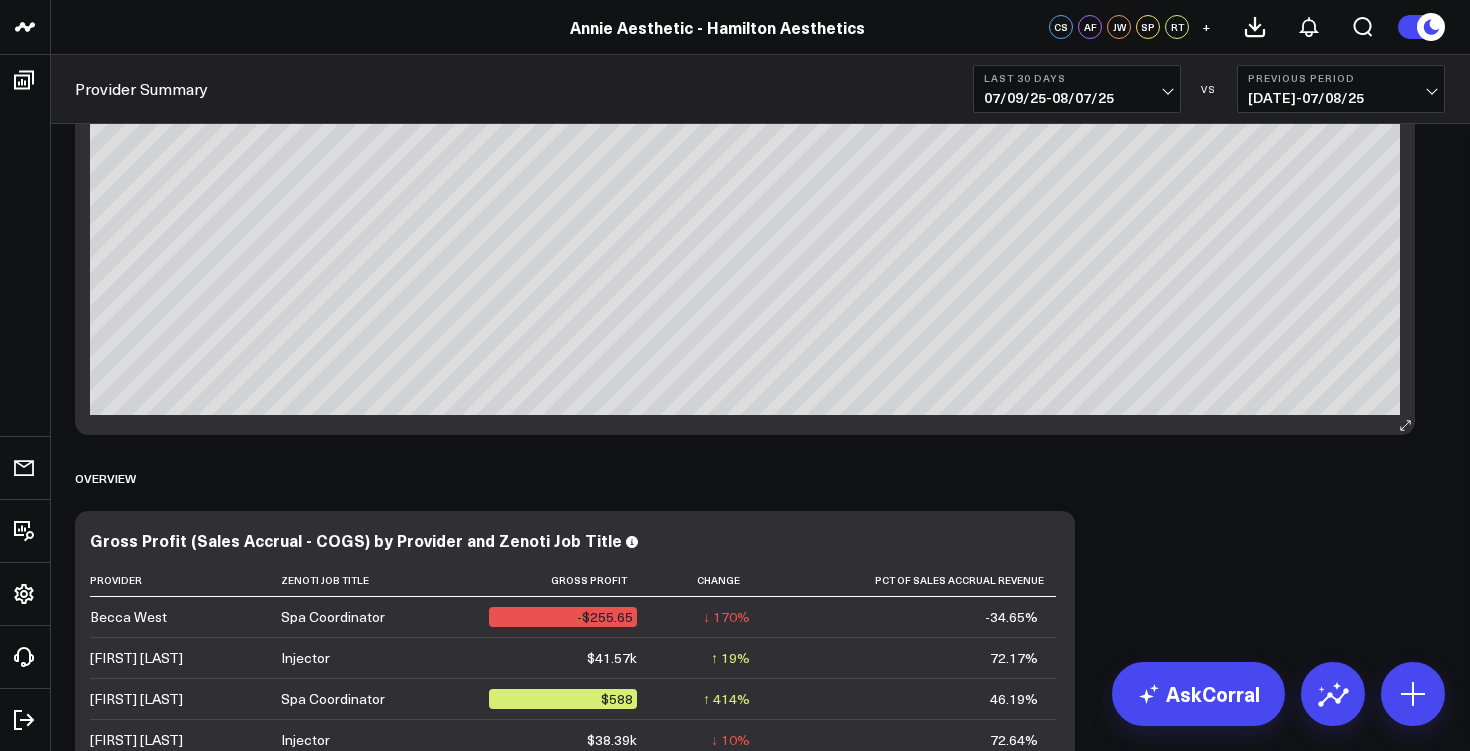 scroll, scrollTop: 172, scrollLeft: 0, axis: vertical 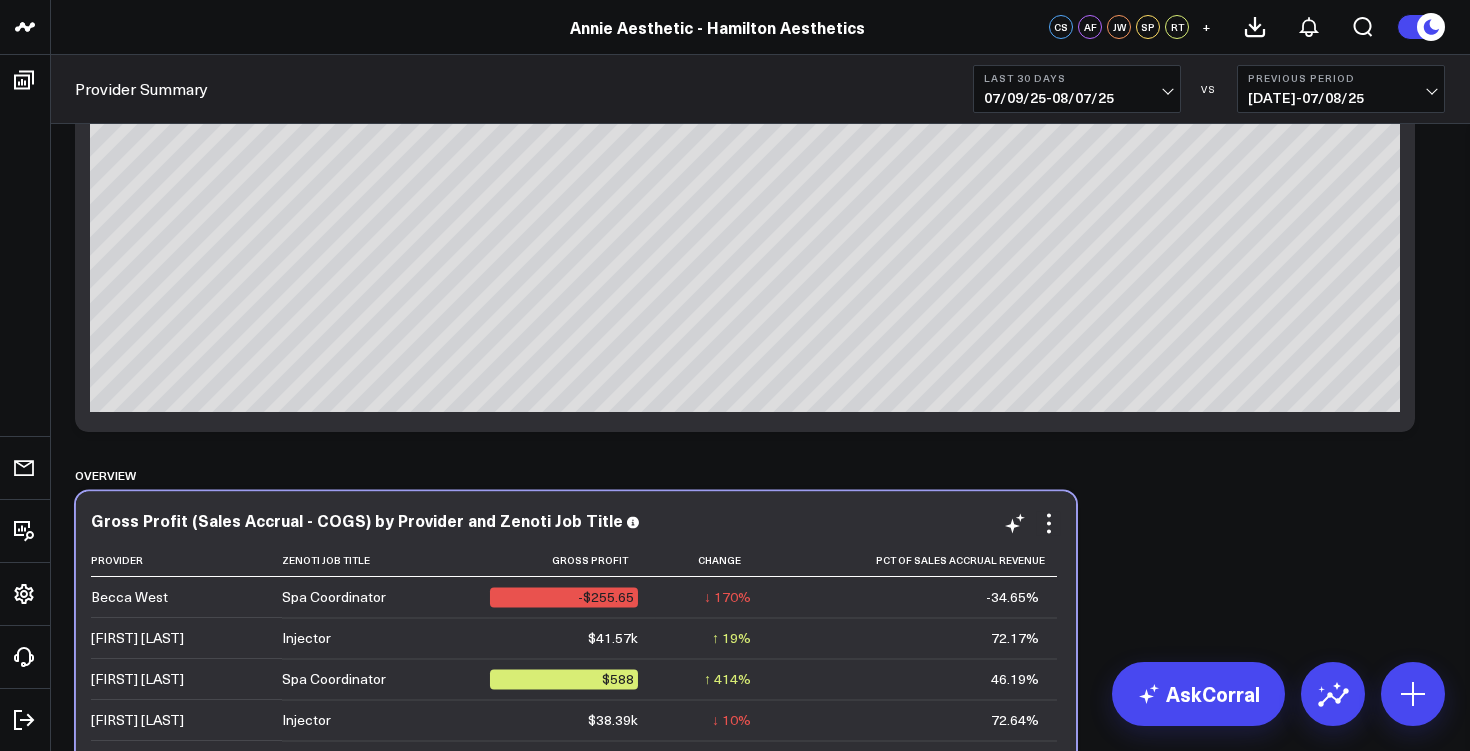 drag, startPoint x: 283, startPoint y: 517, endPoint x: 284, endPoint y: 500, distance: 17.029387 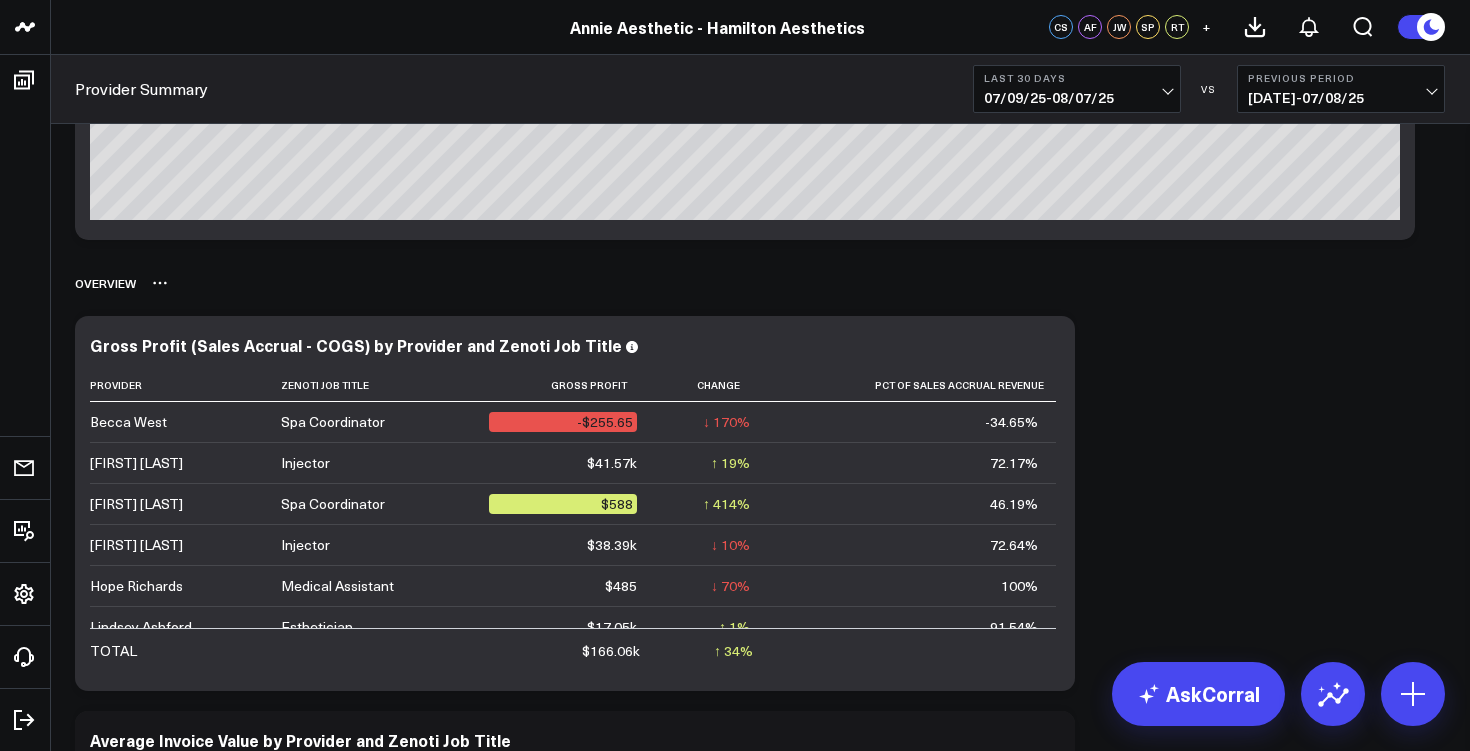 scroll, scrollTop: 585, scrollLeft: 0, axis: vertical 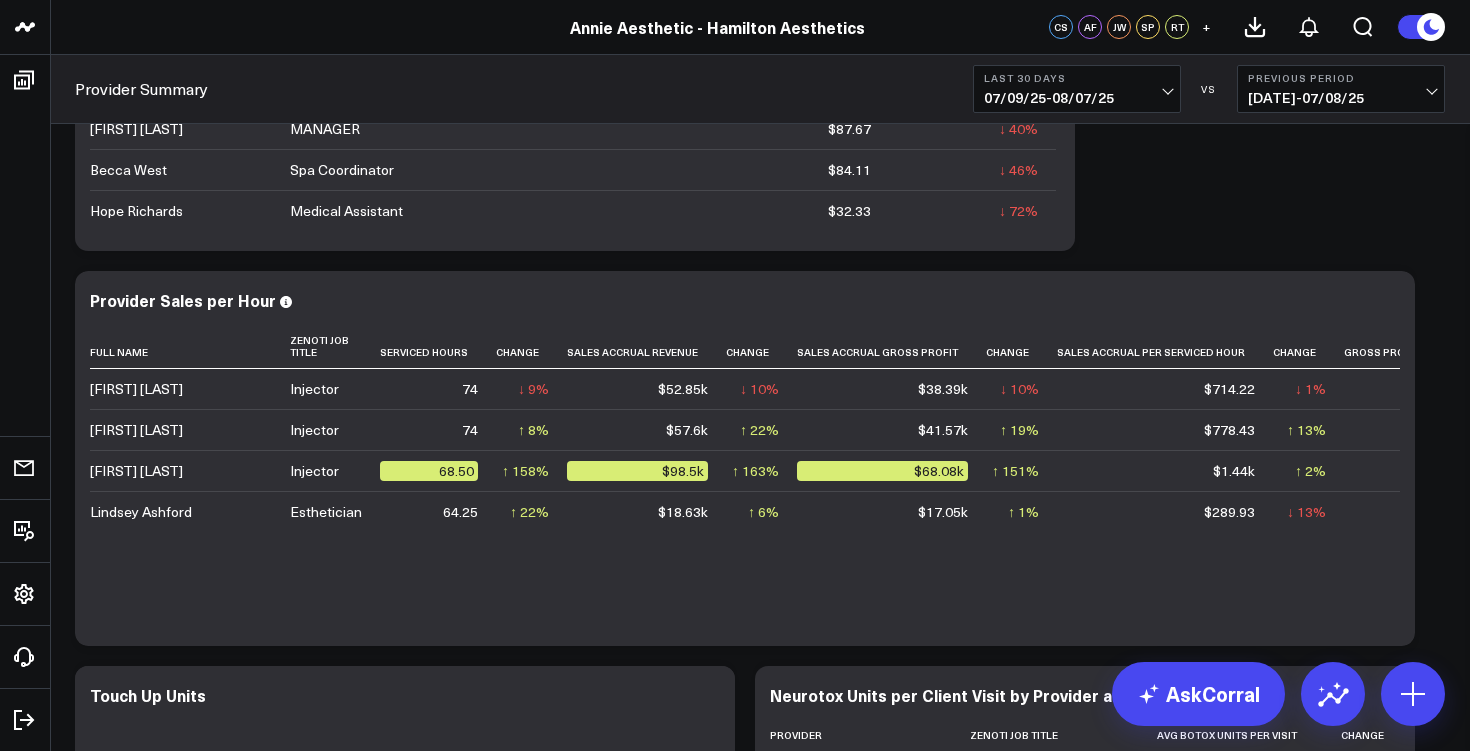click on "Provider Summary Last 30 Days [DATE] - [DATE] VS Previous Period [DATE] - [DATE]" at bounding box center [760, 89] 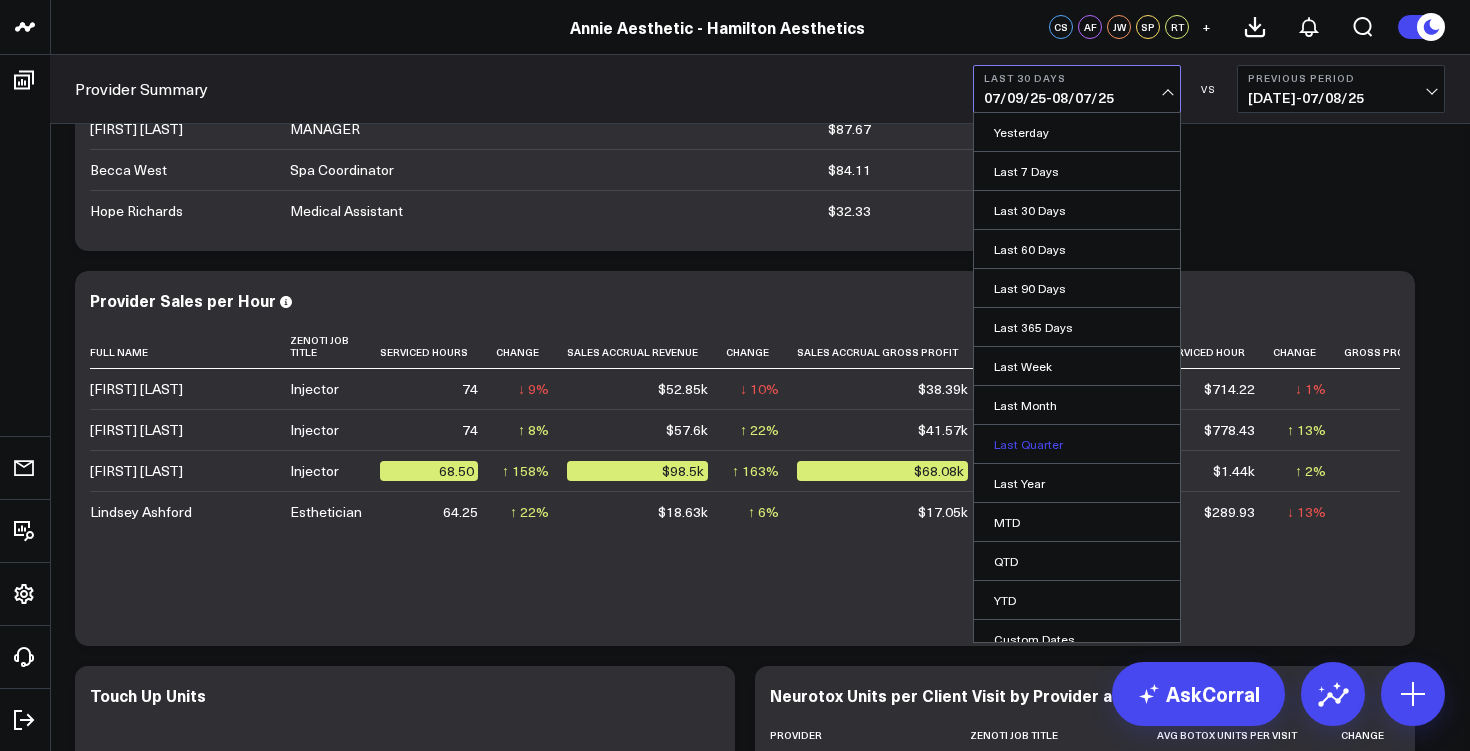 scroll, scrollTop: 16, scrollLeft: 0, axis: vertical 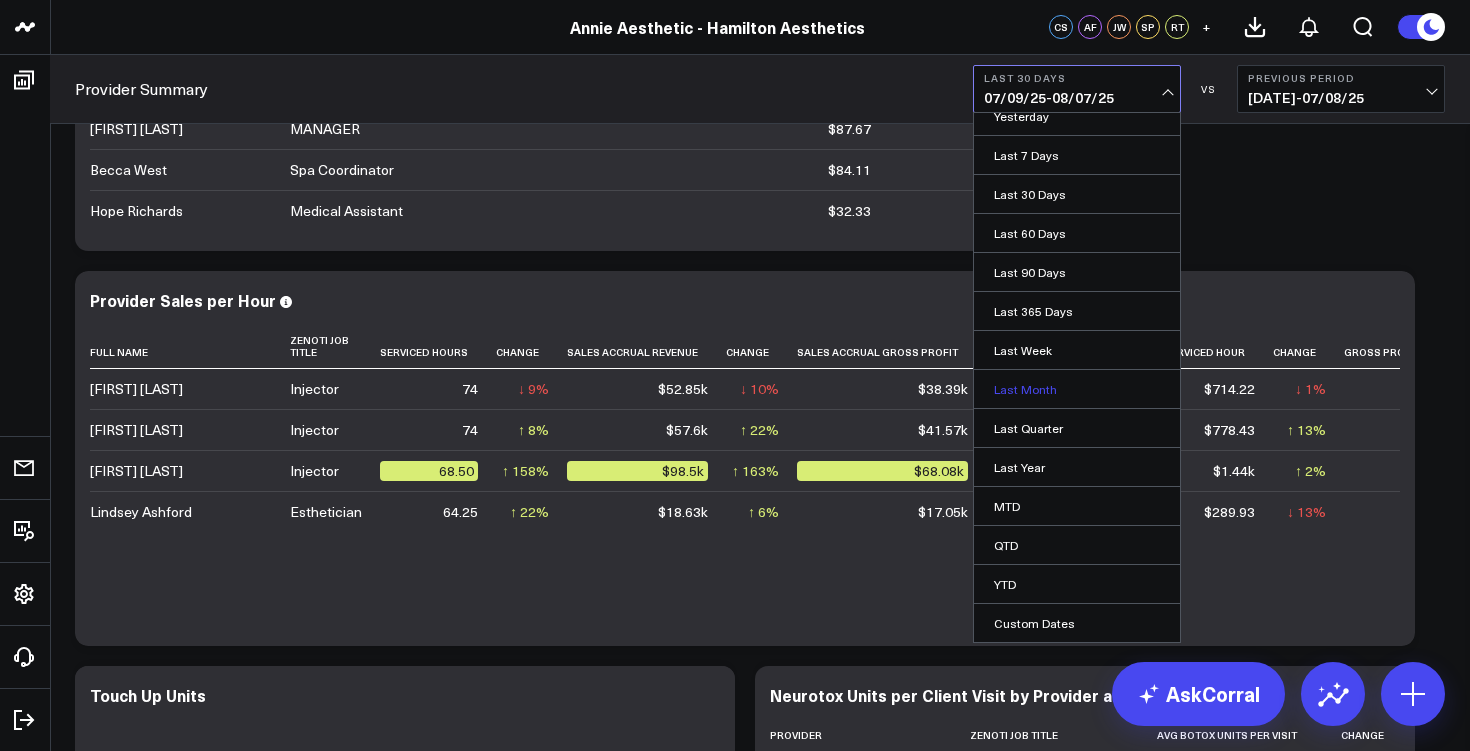 click on "Last Month" at bounding box center (1077, 389) 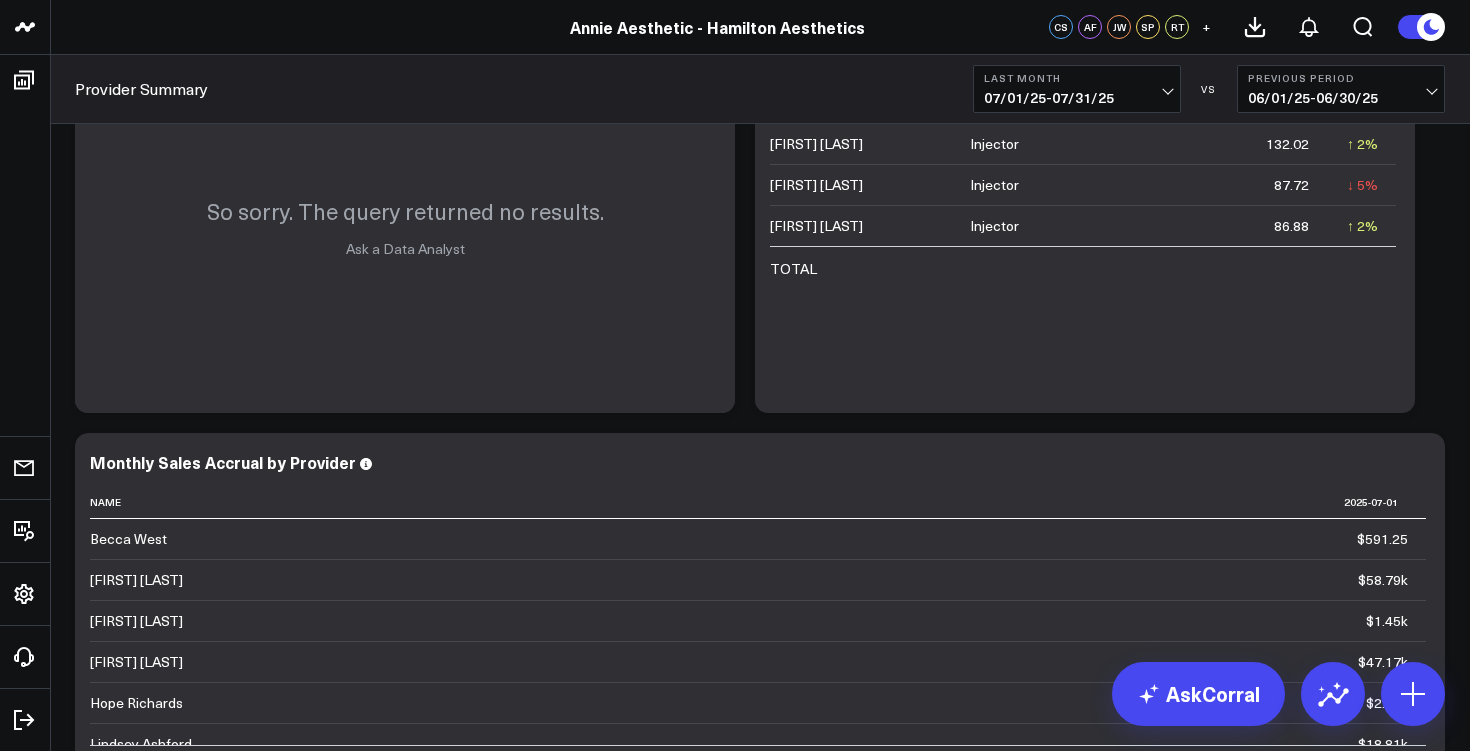 scroll, scrollTop: 1849, scrollLeft: 0, axis: vertical 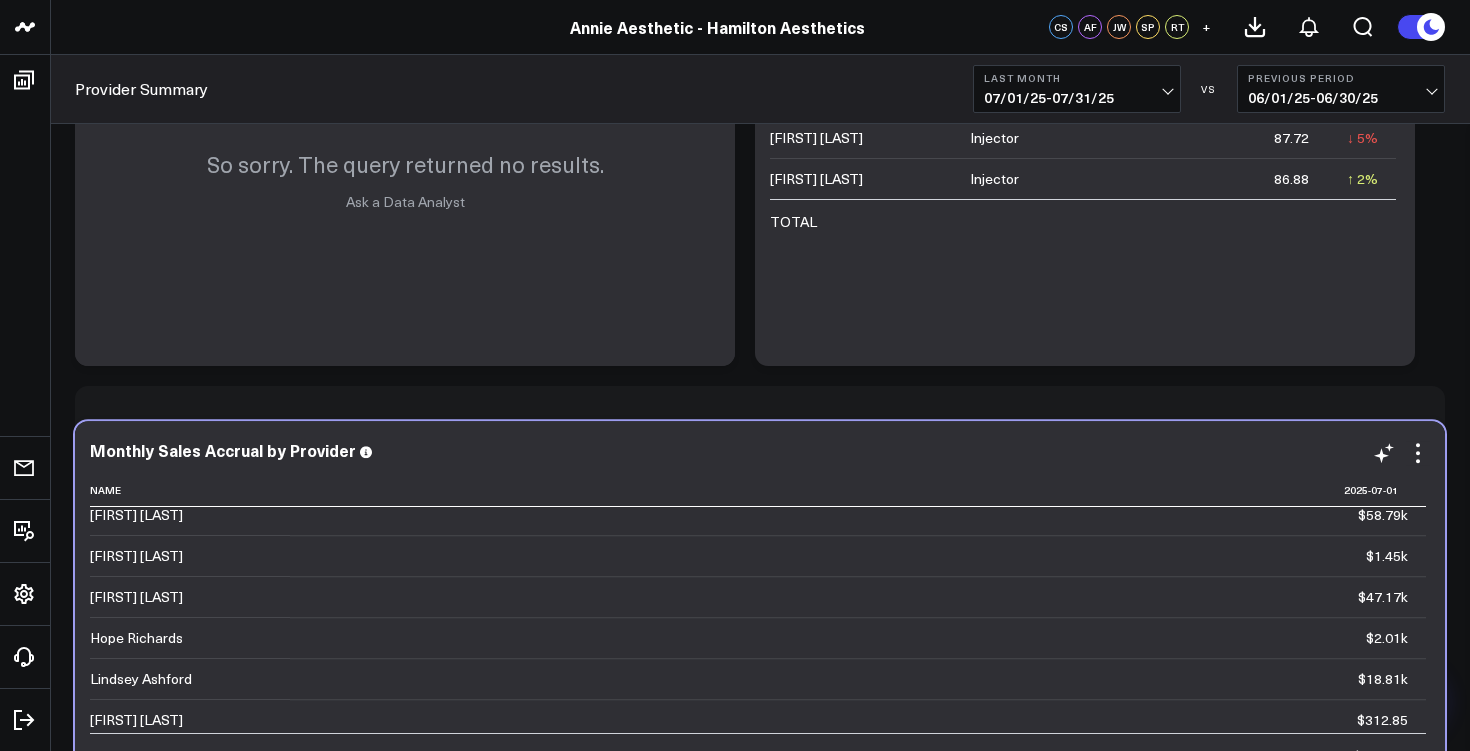 click on "[CURRENCY] Previous [CURRENCY]" at bounding box center (858, 555) 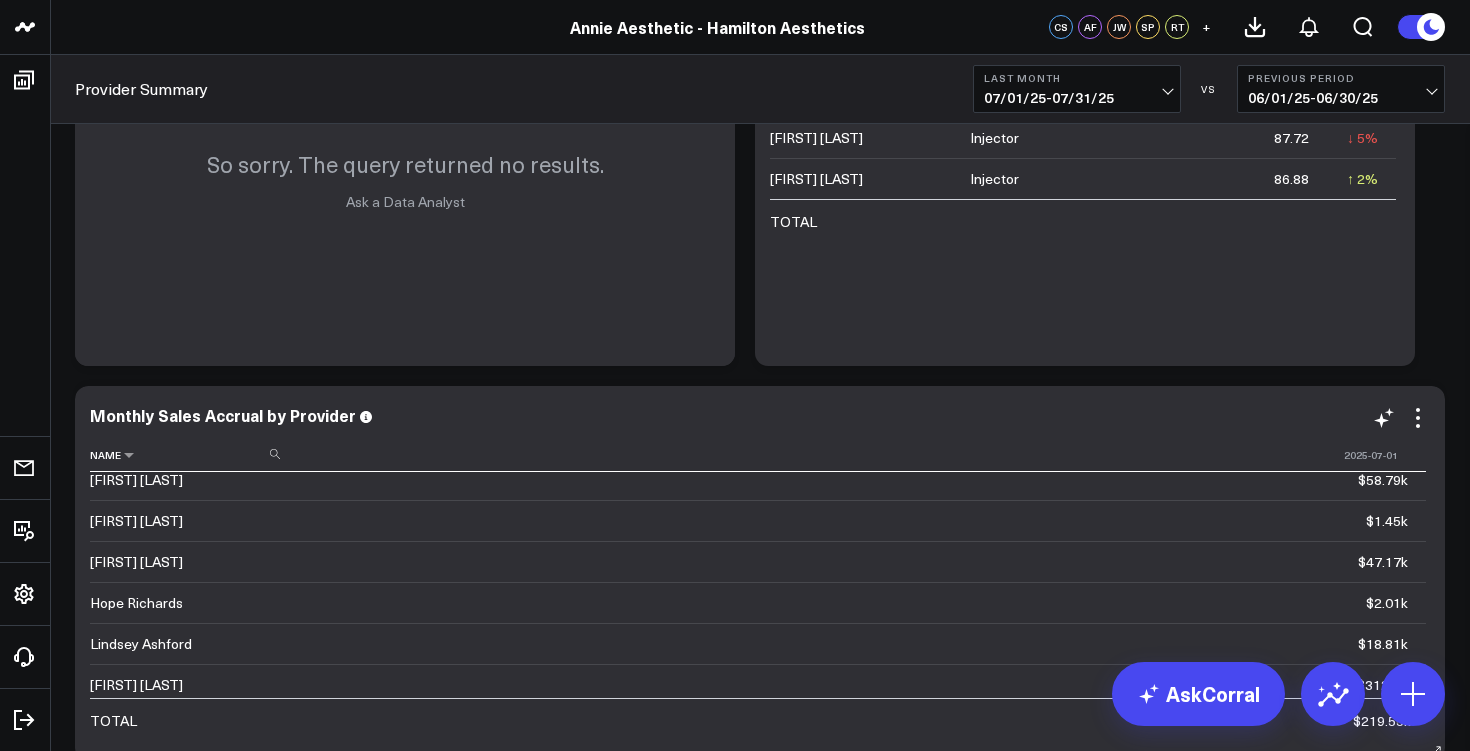 click on "Name" at bounding box center (190, 455) 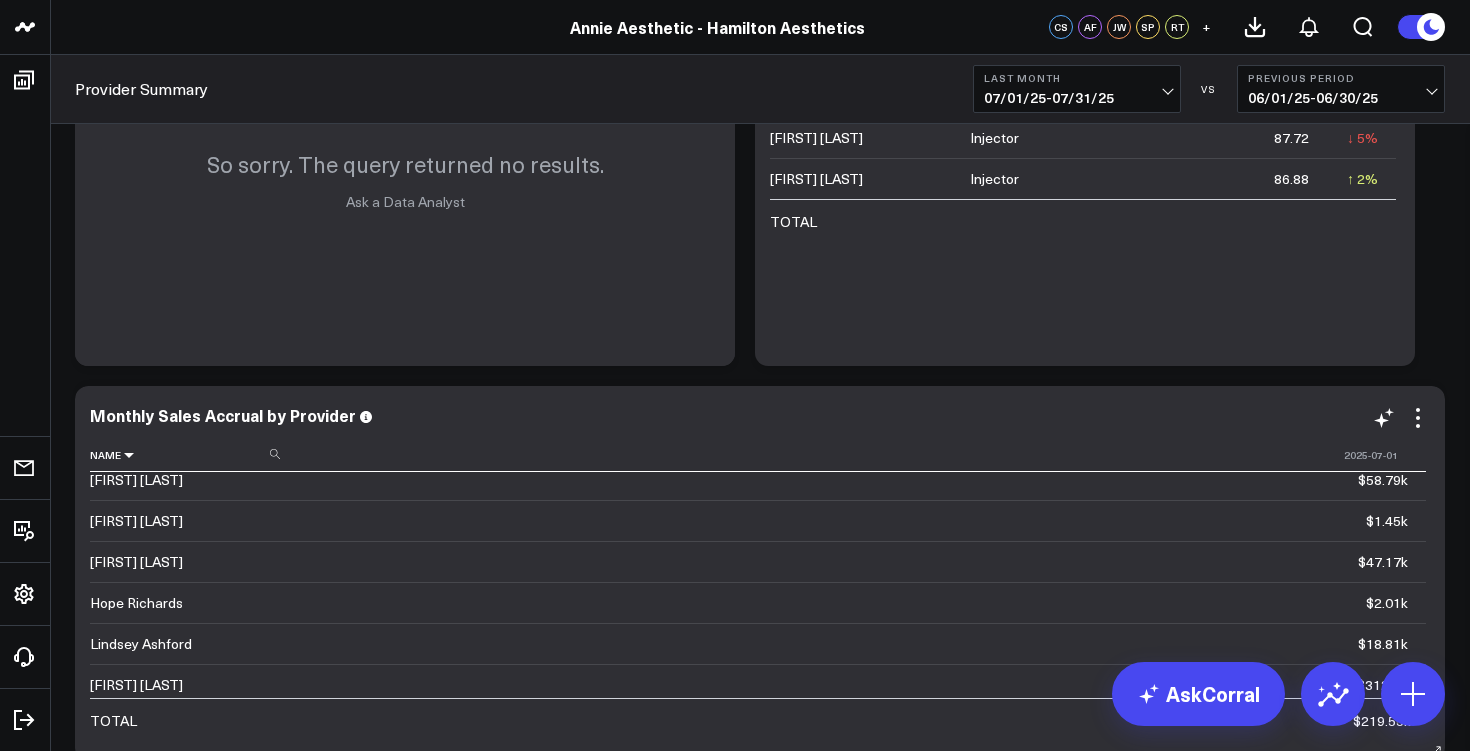 click at bounding box center [129, 455] 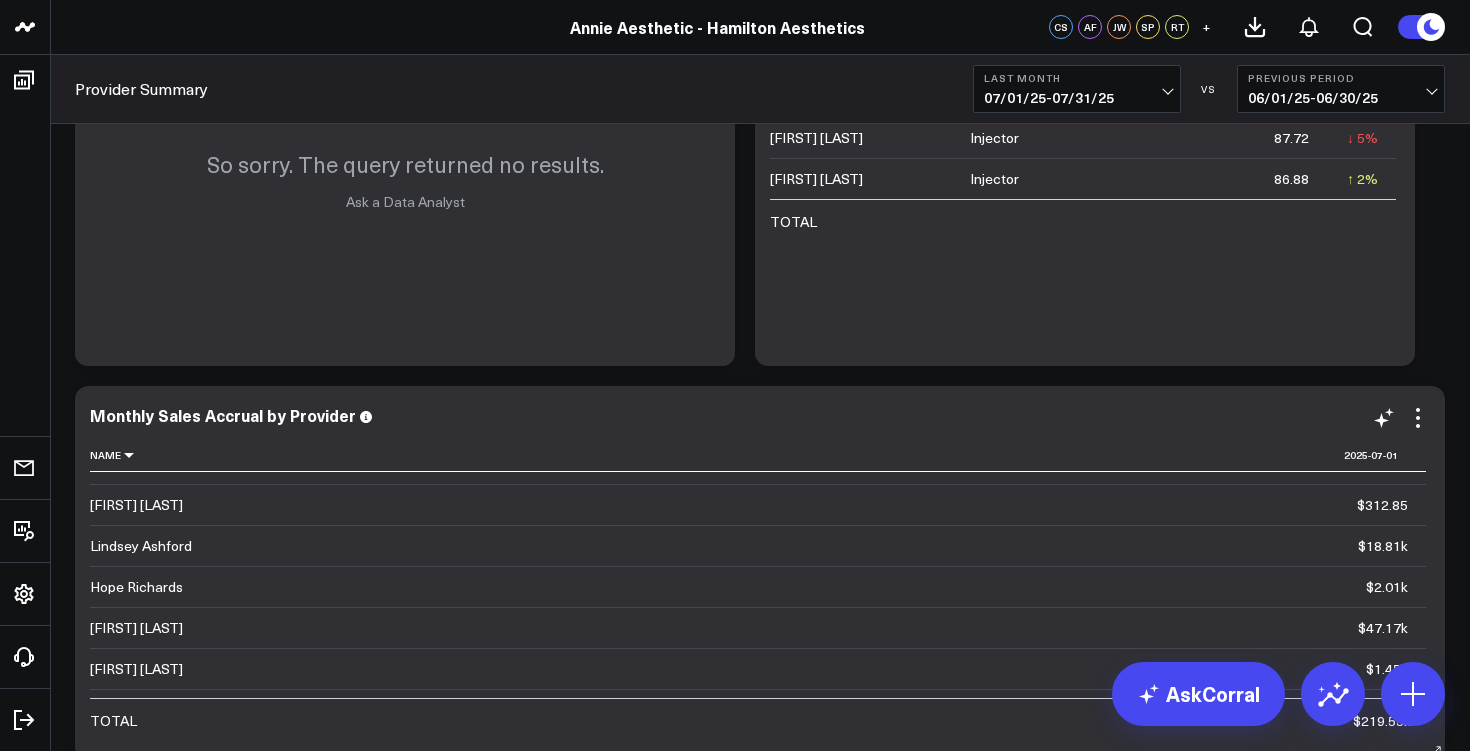 scroll, scrollTop: 18, scrollLeft: 0, axis: vertical 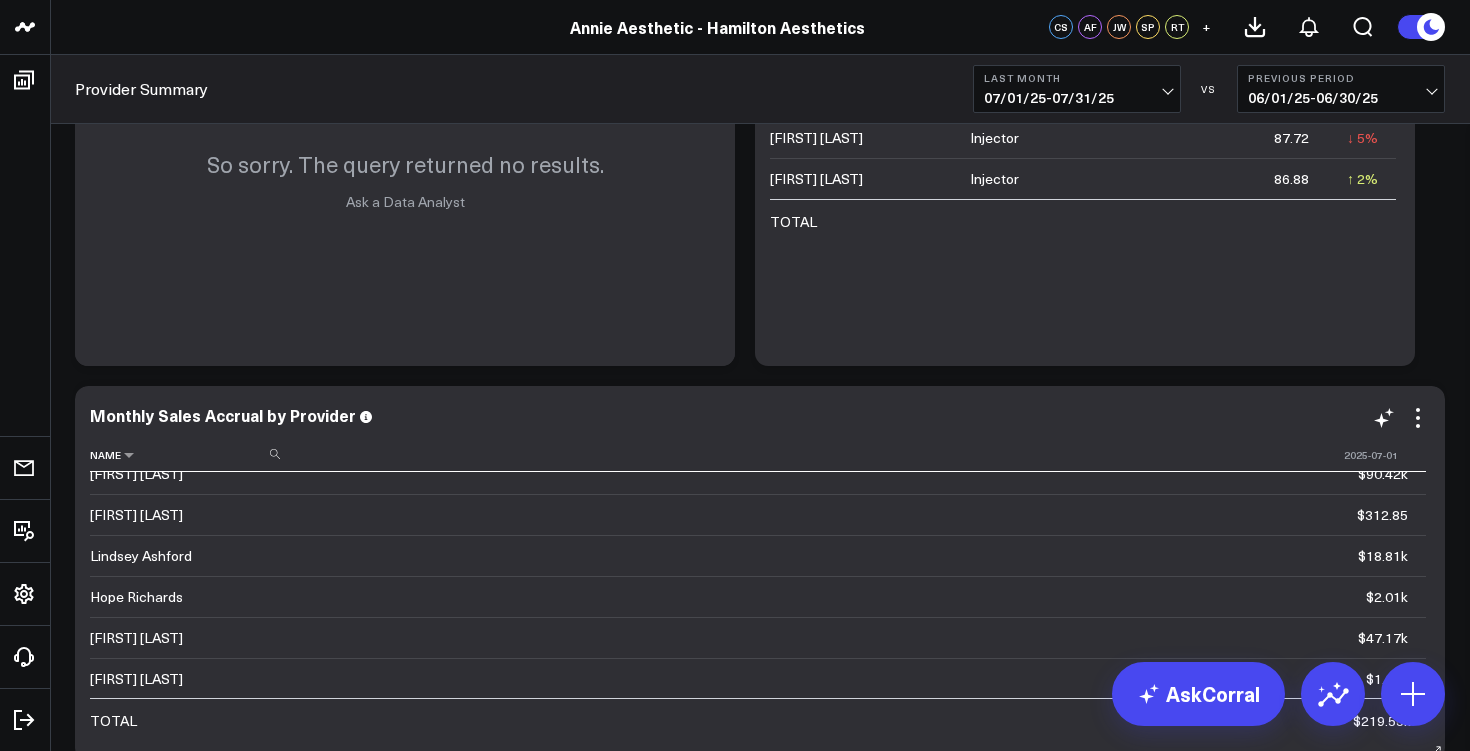 click on "Name" at bounding box center (190, 455) 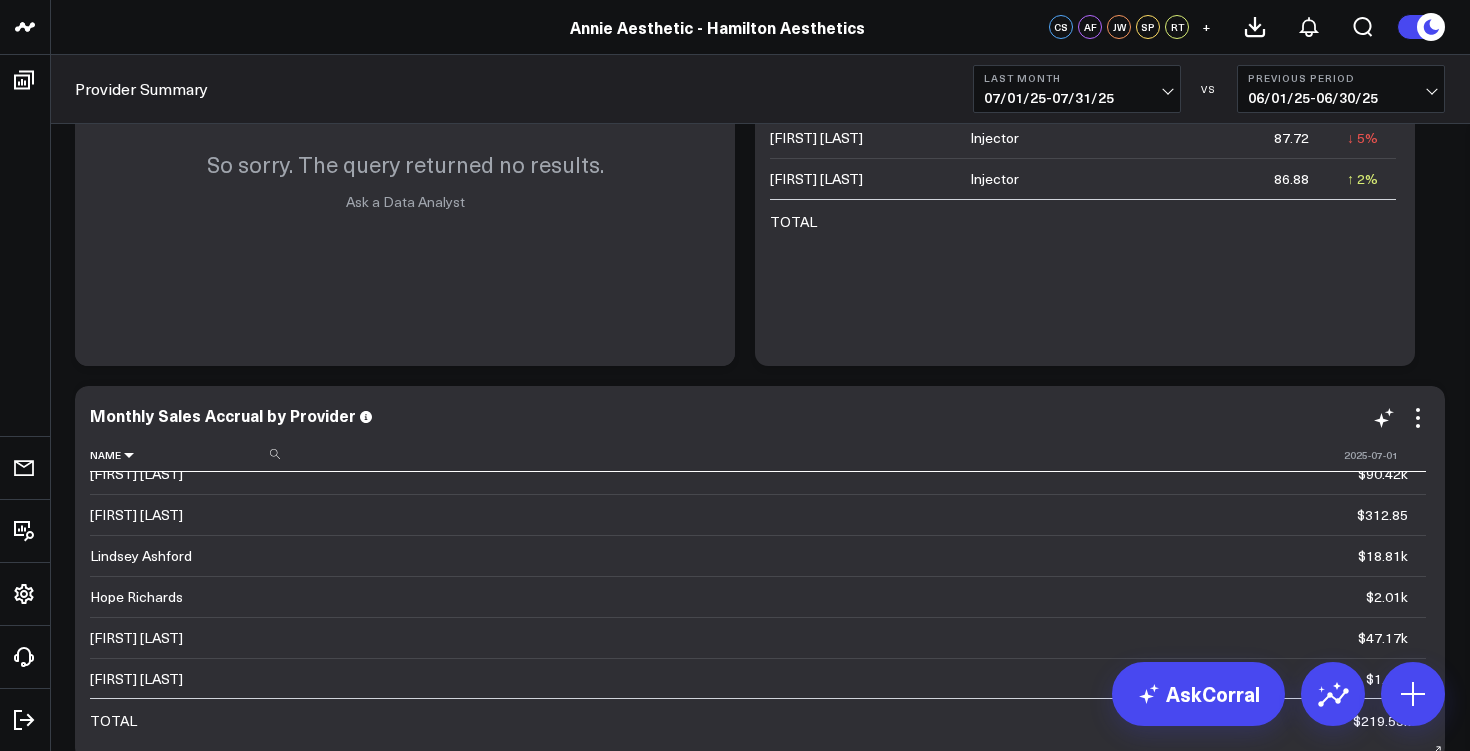 click at bounding box center (129, 455) 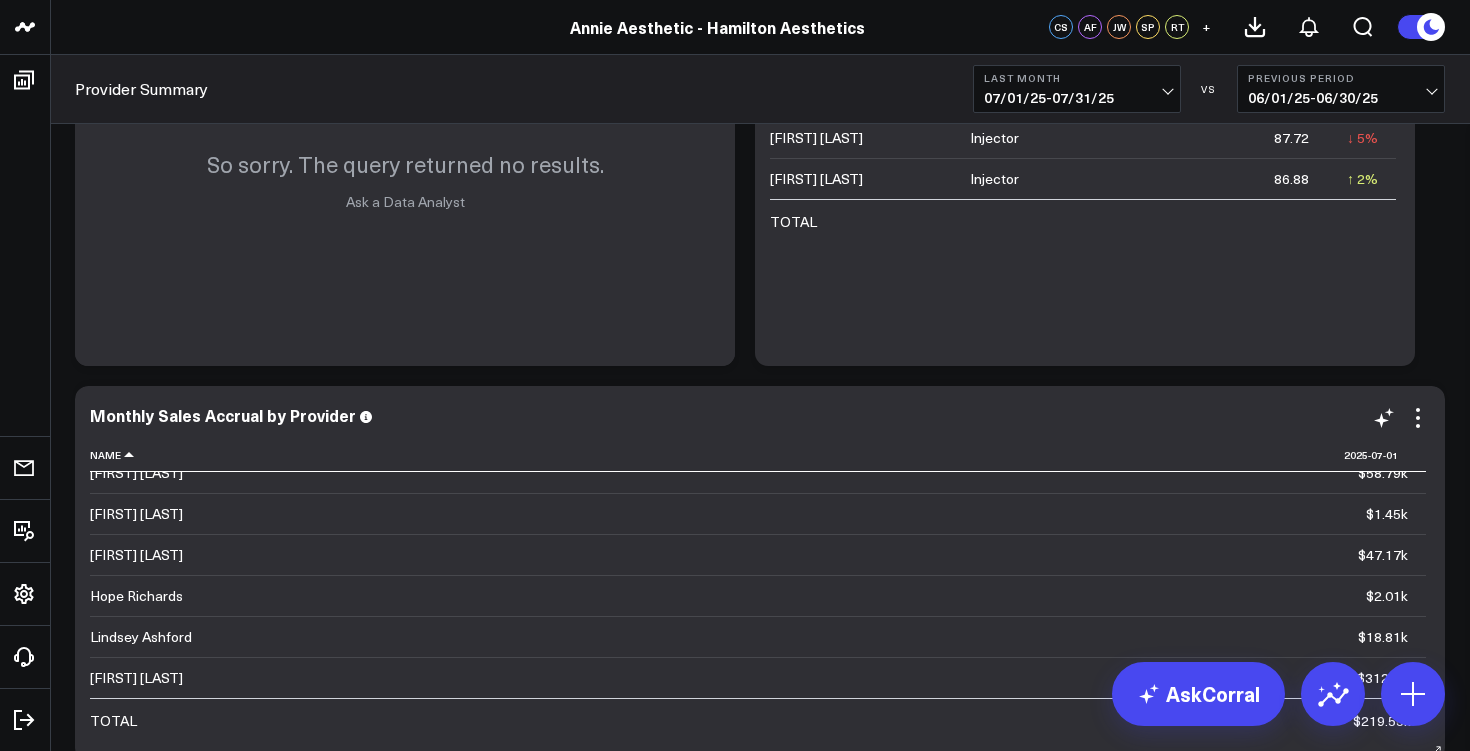 scroll, scrollTop: 101, scrollLeft: 0, axis: vertical 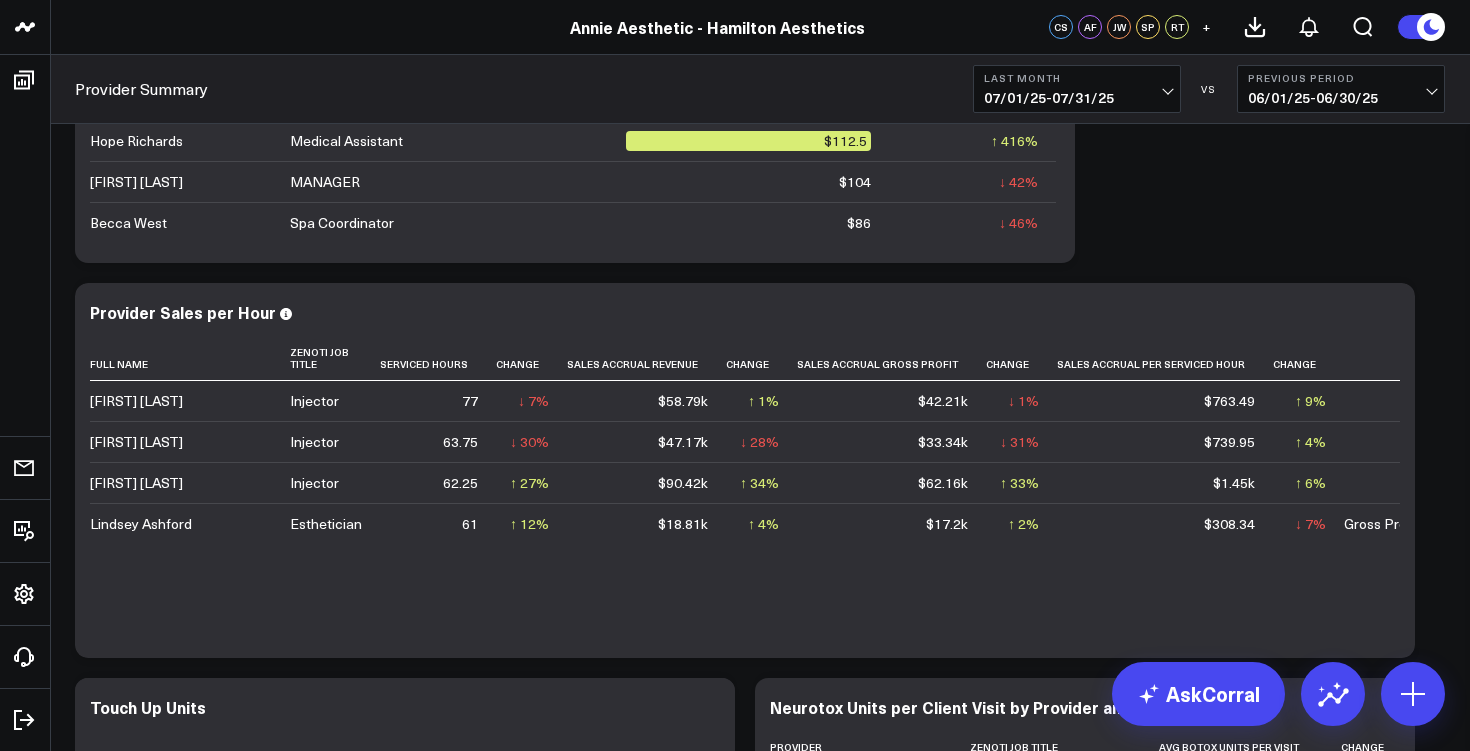 click on "07/01/25  -  07/31/25" at bounding box center (1077, 98) 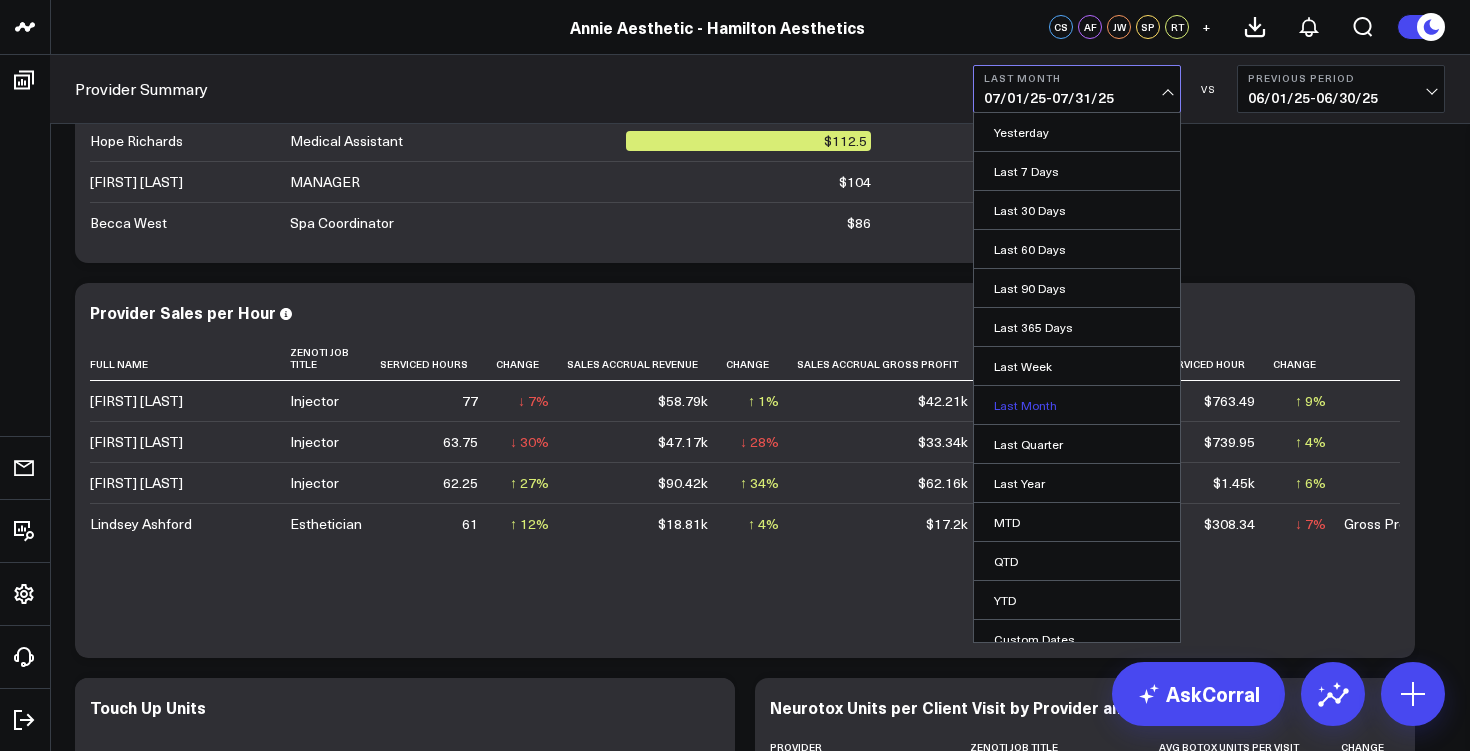 scroll, scrollTop: 16, scrollLeft: 0, axis: vertical 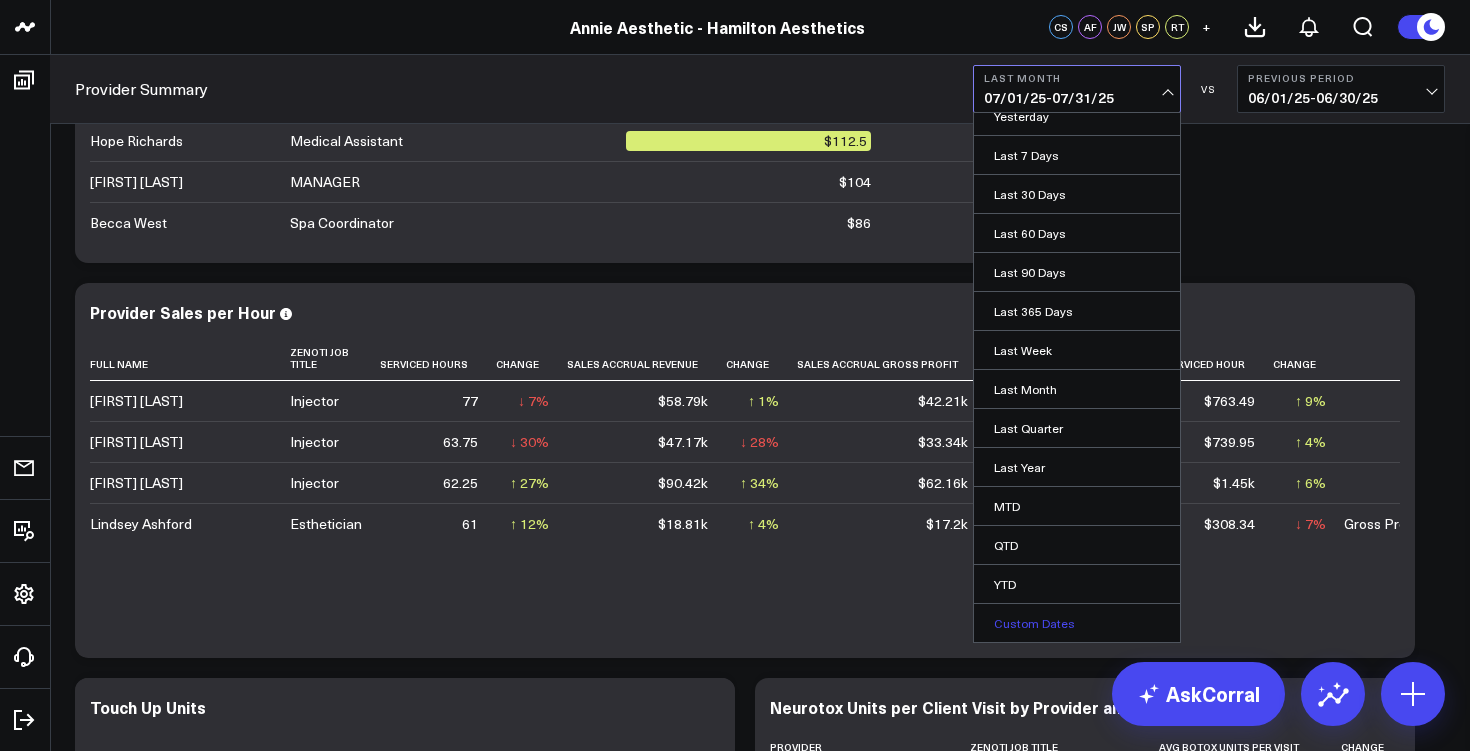 click on "Custom Dates" at bounding box center (1077, 623) 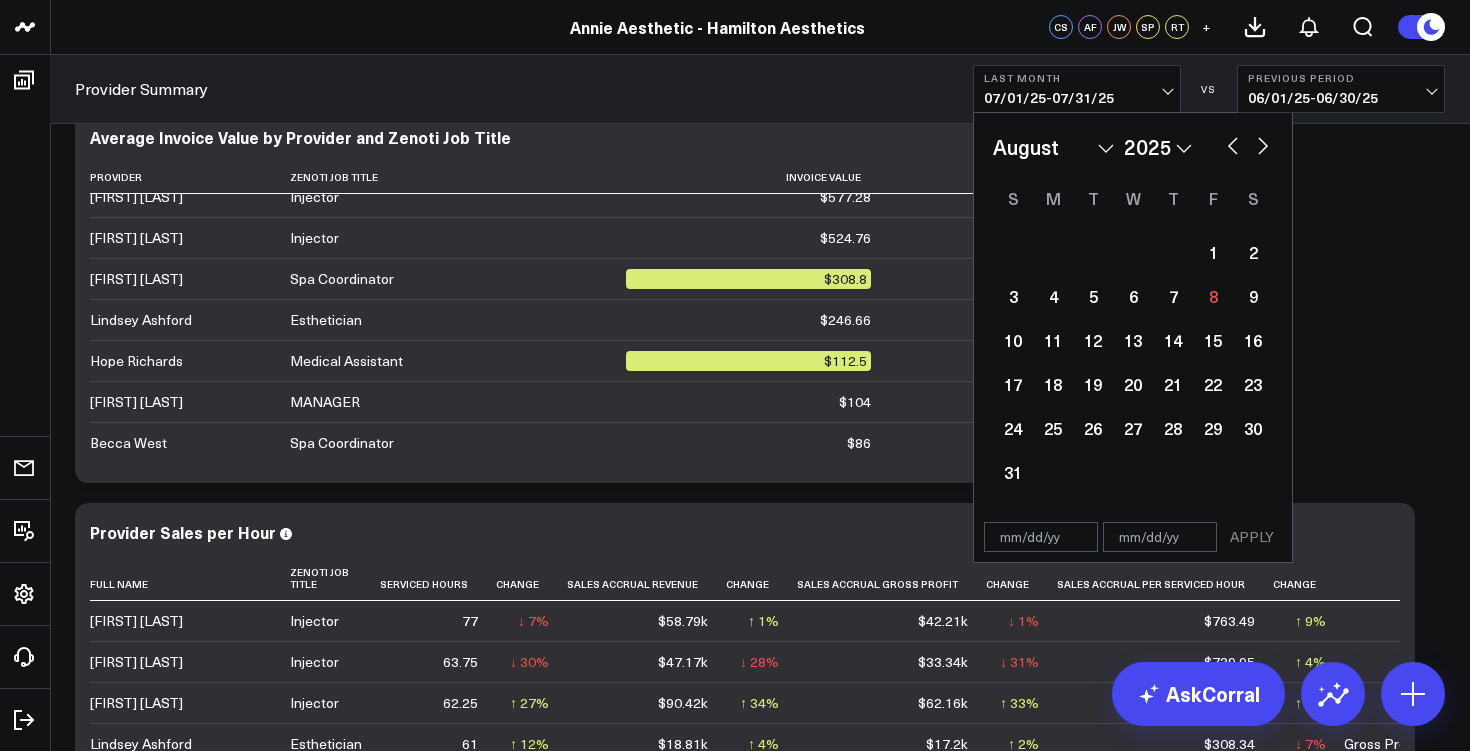 scroll, scrollTop: 961, scrollLeft: 0, axis: vertical 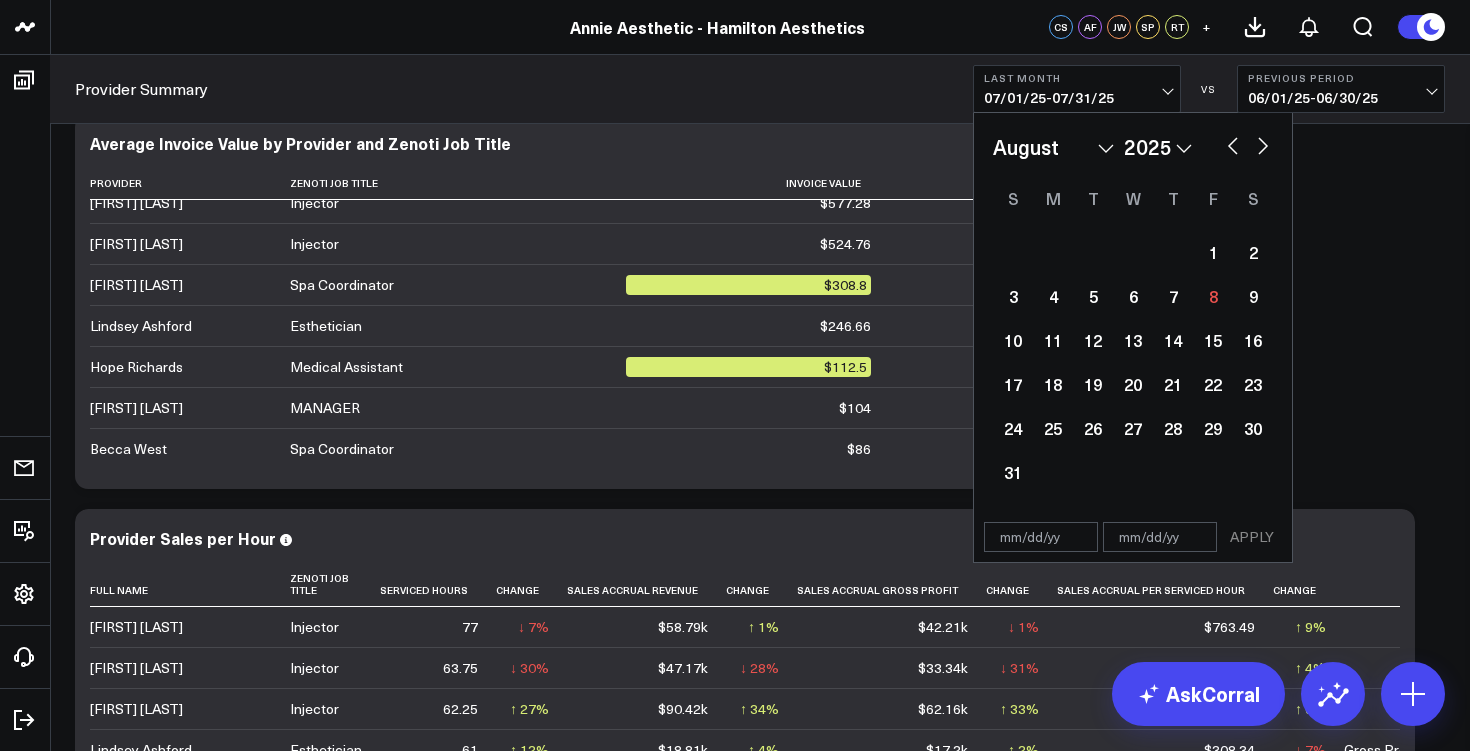 click at bounding box center [1233, 144] 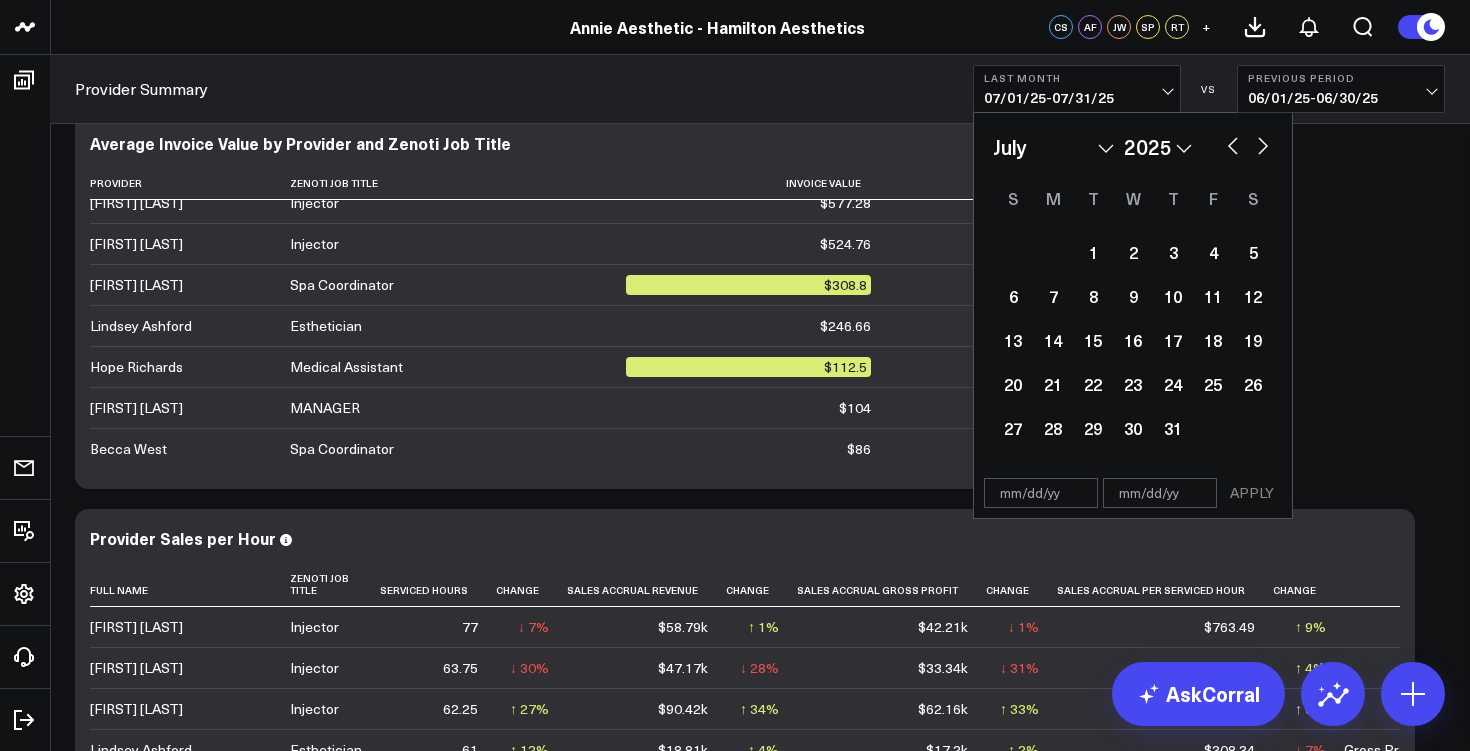 click at bounding box center (1233, 144) 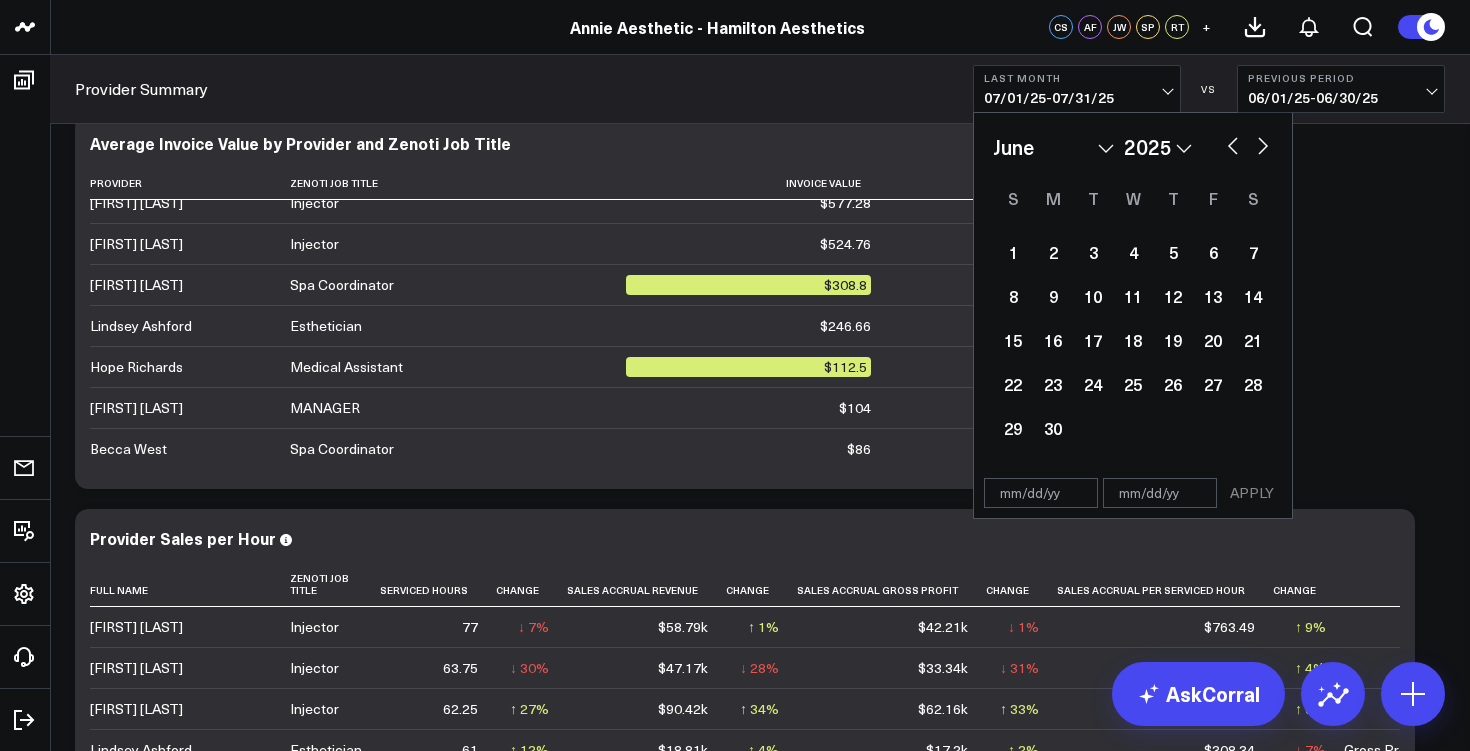 click at bounding box center (1233, 144) 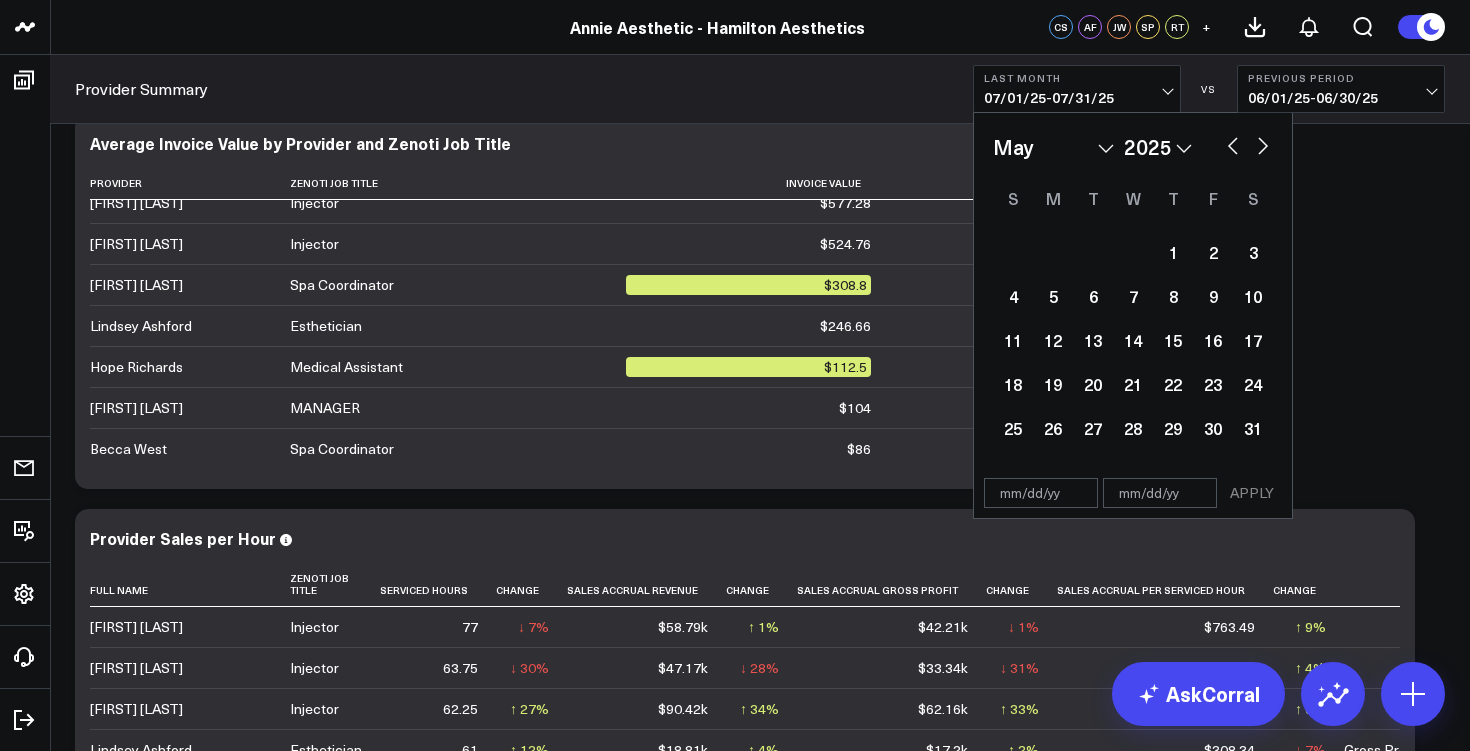 click at bounding box center (1233, 144) 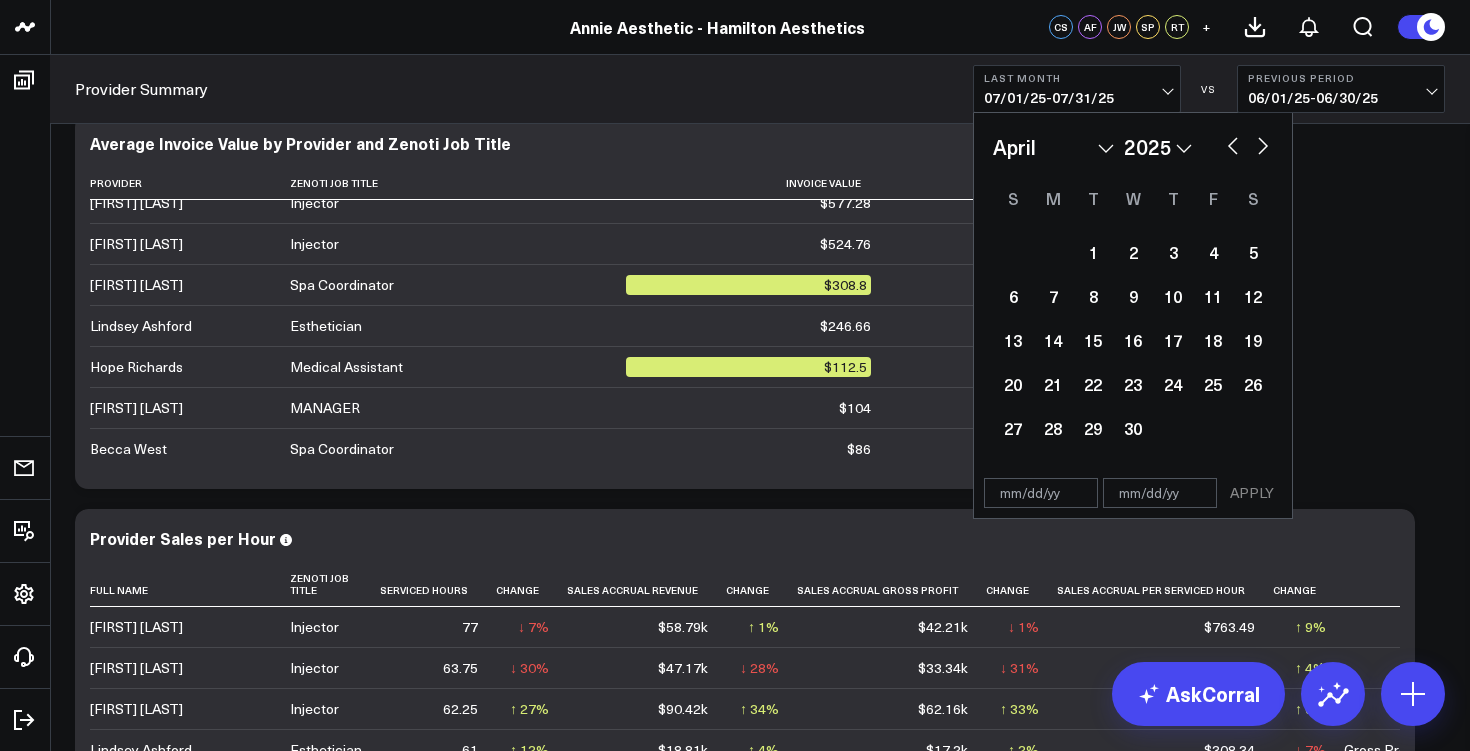 click on "January February March April May June July August September October November December 2026 2025 2024 2023 2022 2021 2020 2019 2018 2017 2016 2015 2014 2013 2012 2011 2010 2009 2008 2007 2006 2005 2004 2003 2002 2001 2000" at bounding box center [1133, 147] 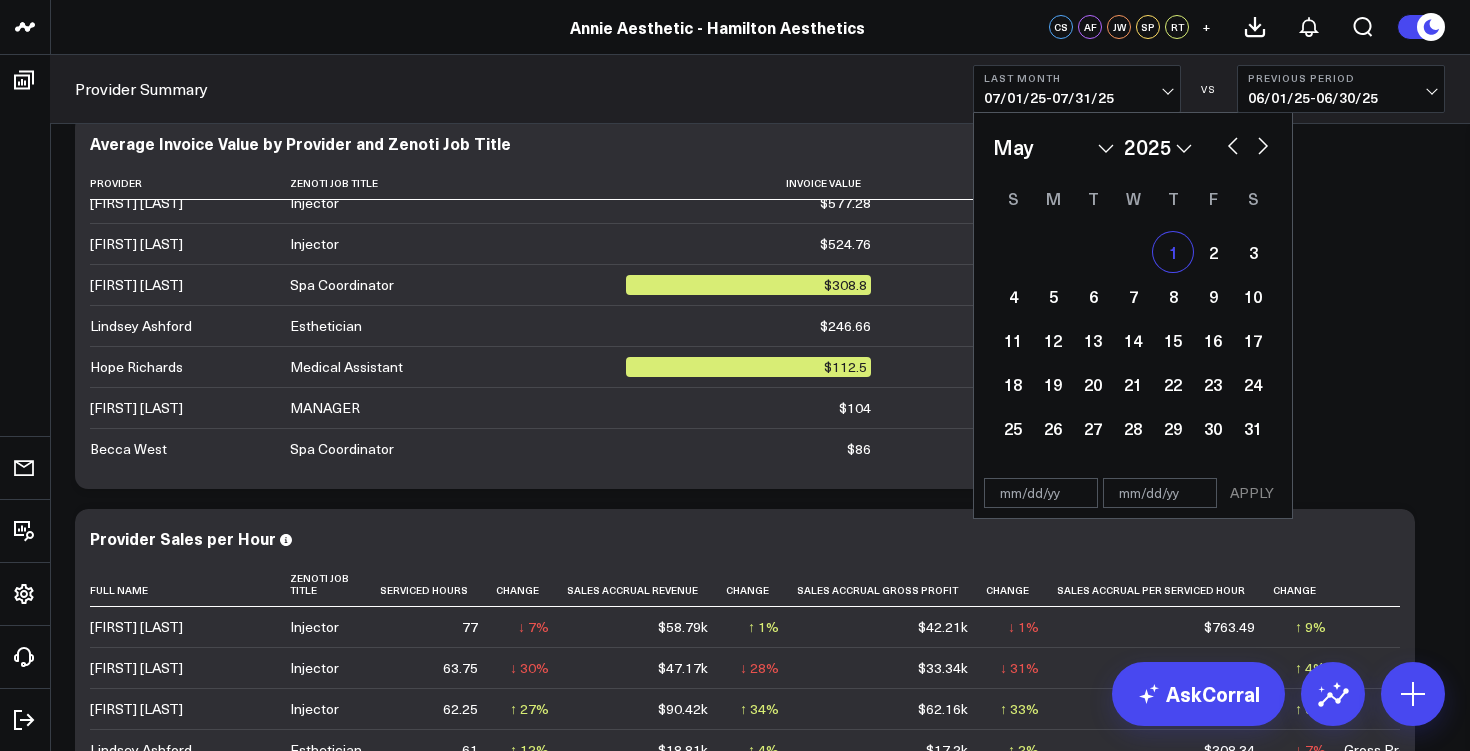 click on "1" at bounding box center [1173, 252] 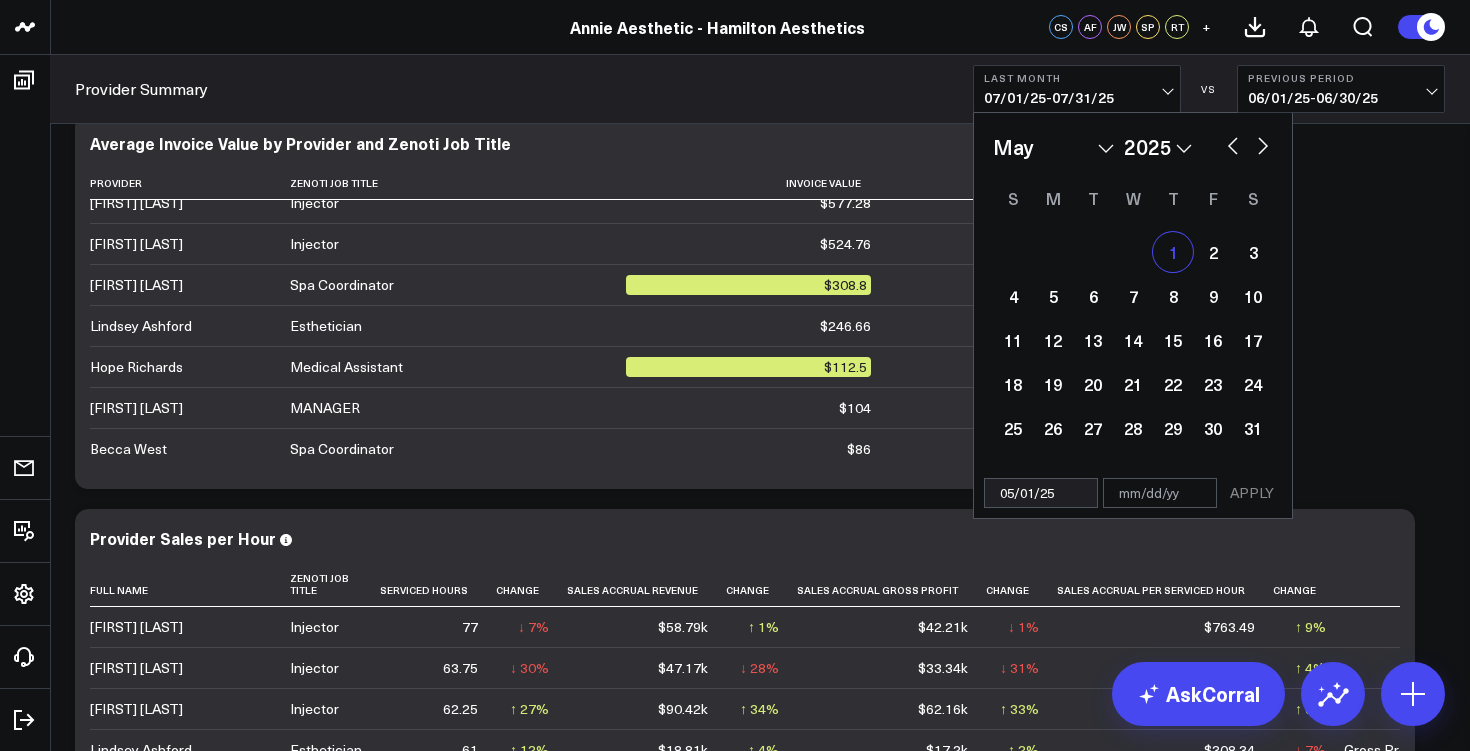 select on "4" 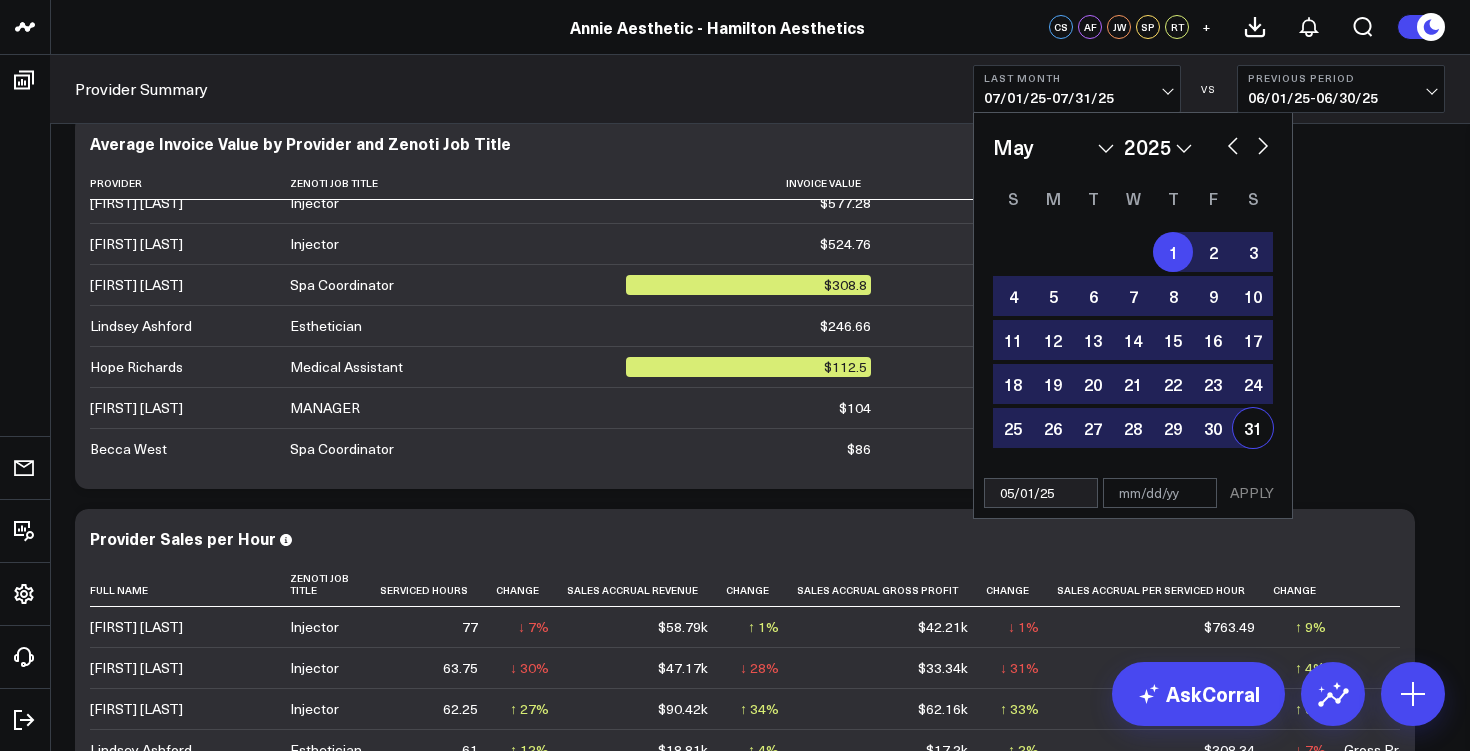 click on "31" at bounding box center (1253, 428) 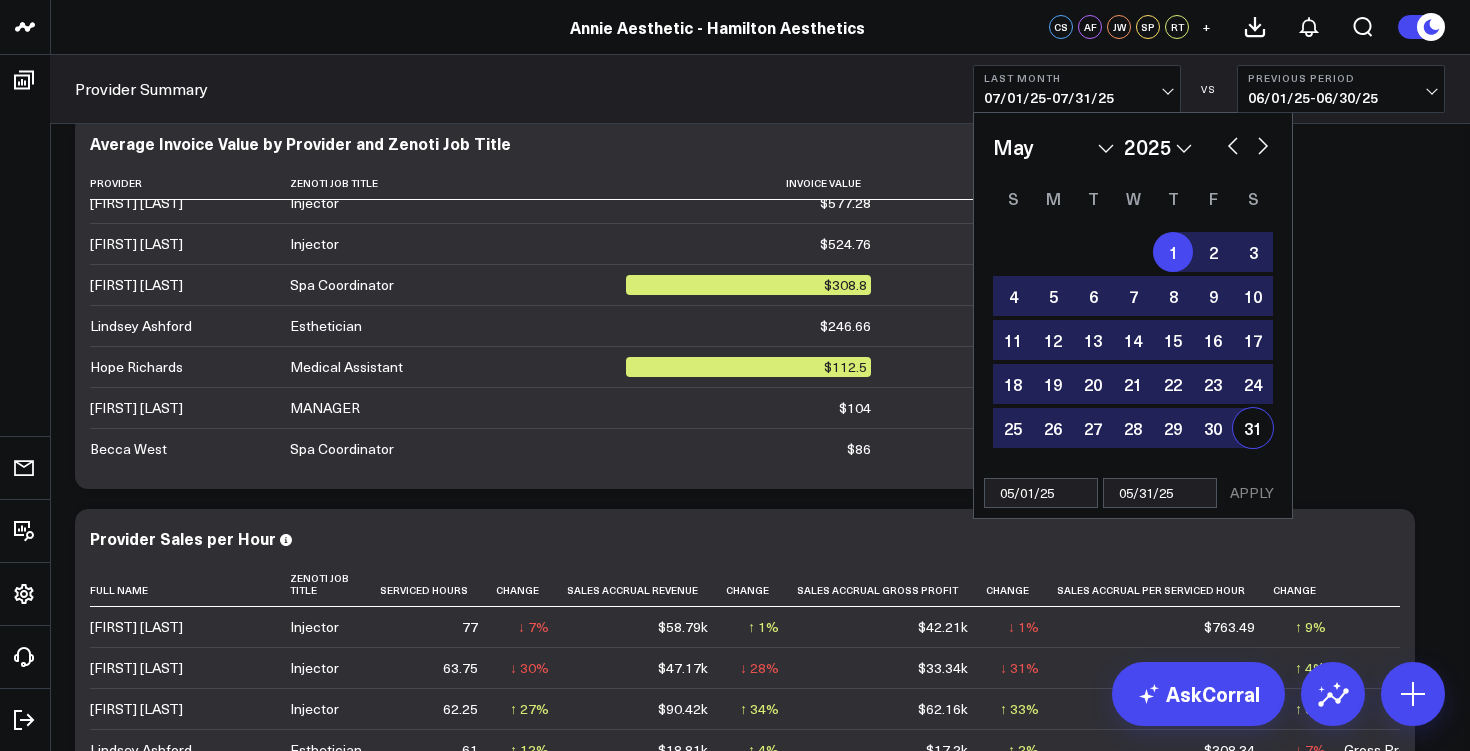 select on "4" 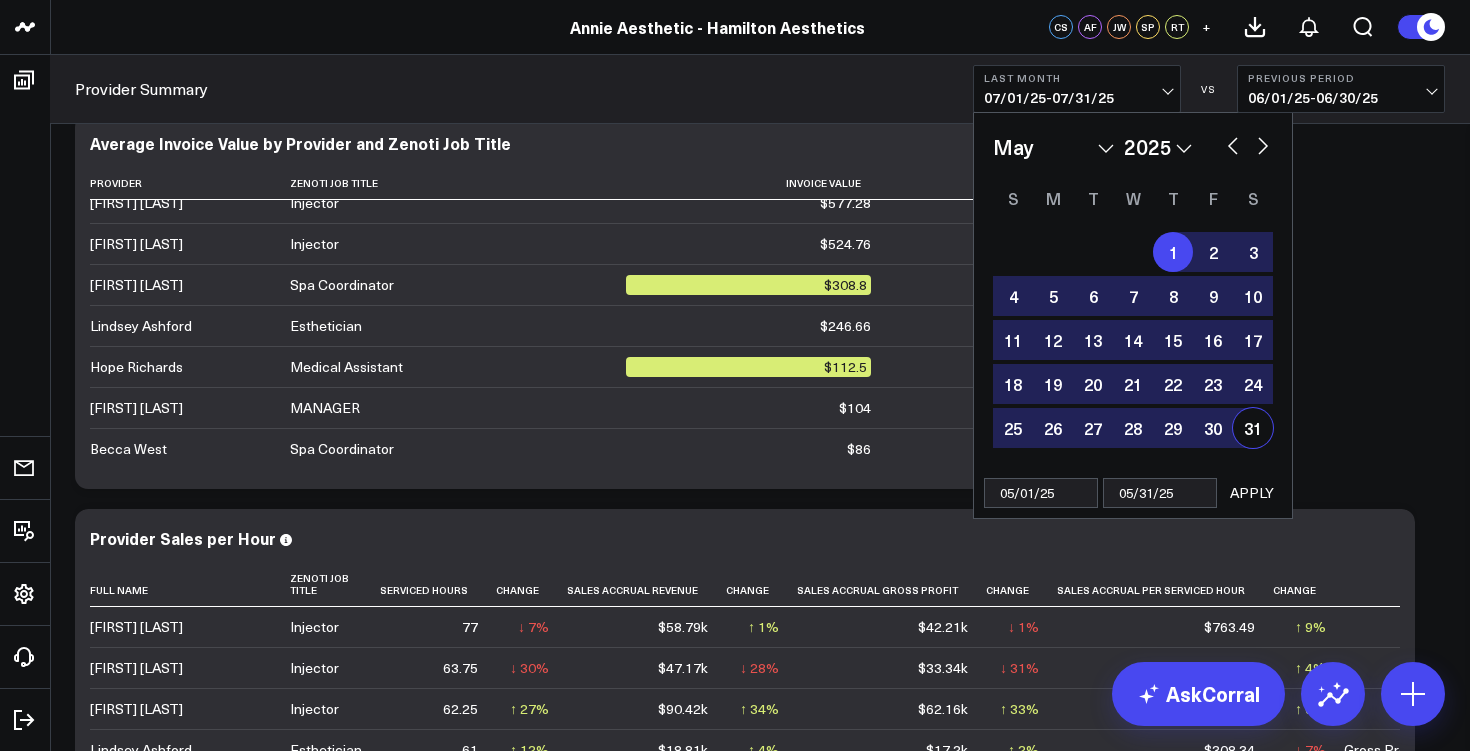 click on "APPLY" at bounding box center [1252, 493] 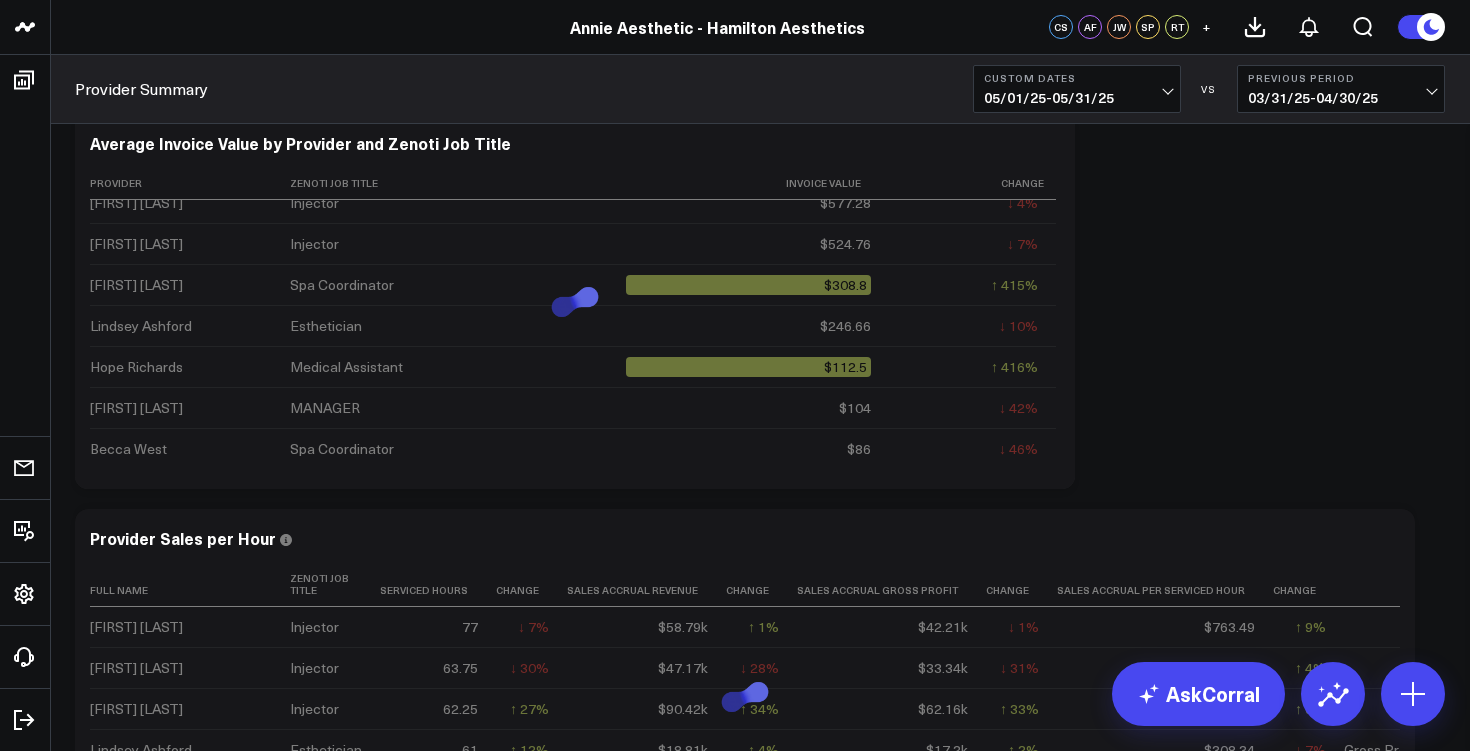 scroll, scrollTop: 60, scrollLeft: 0, axis: vertical 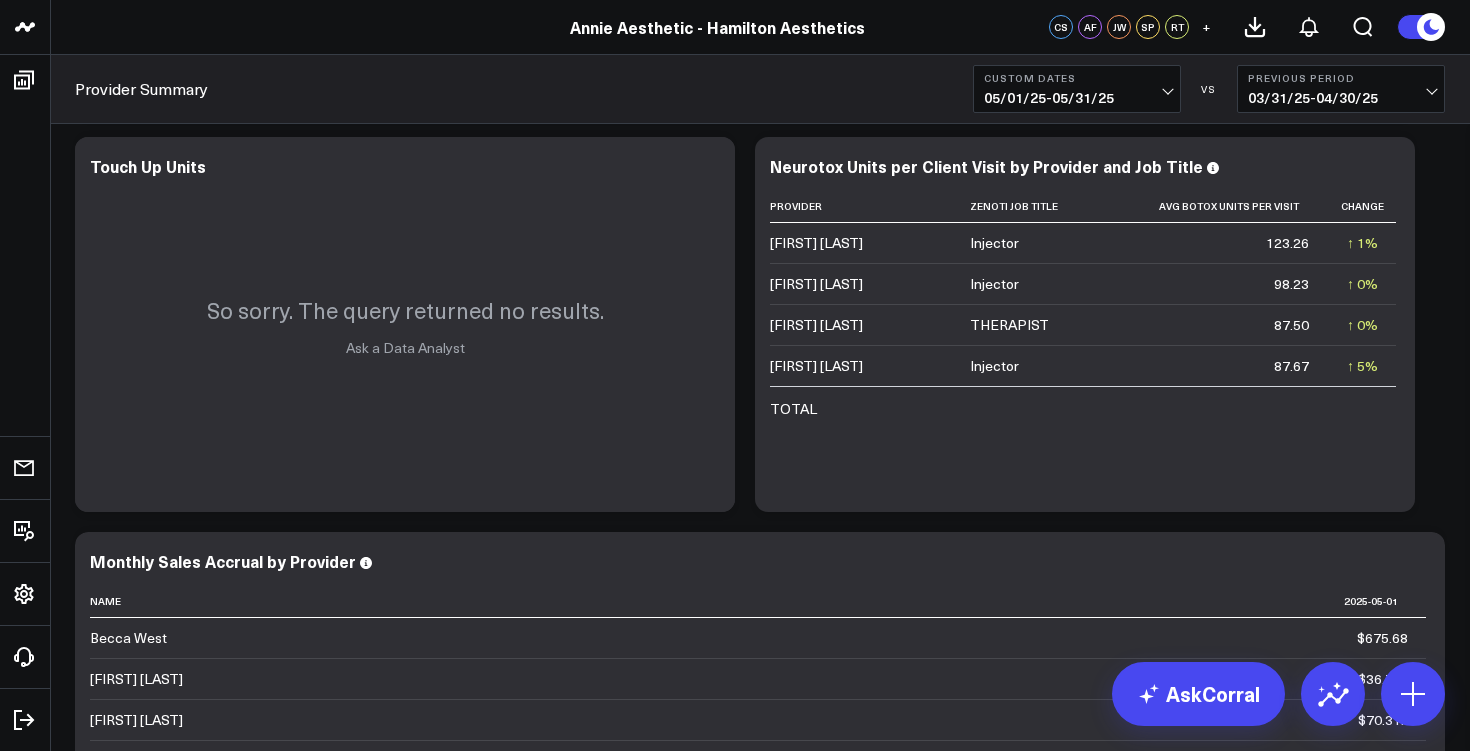 click on "05/01/25  -  05/31/25" at bounding box center (1077, 98) 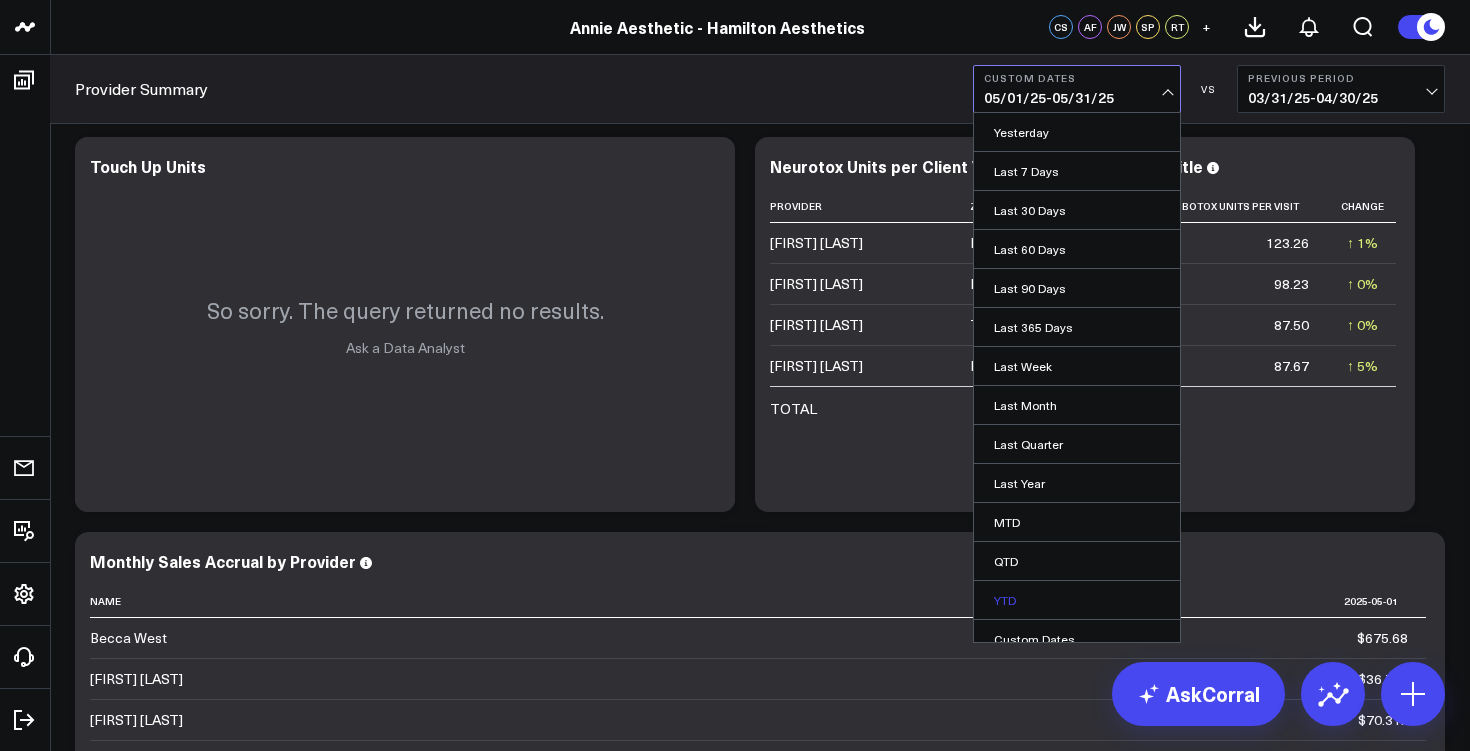 scroll, scrollTop: 16, scrollLeft: 0, axis: vertical 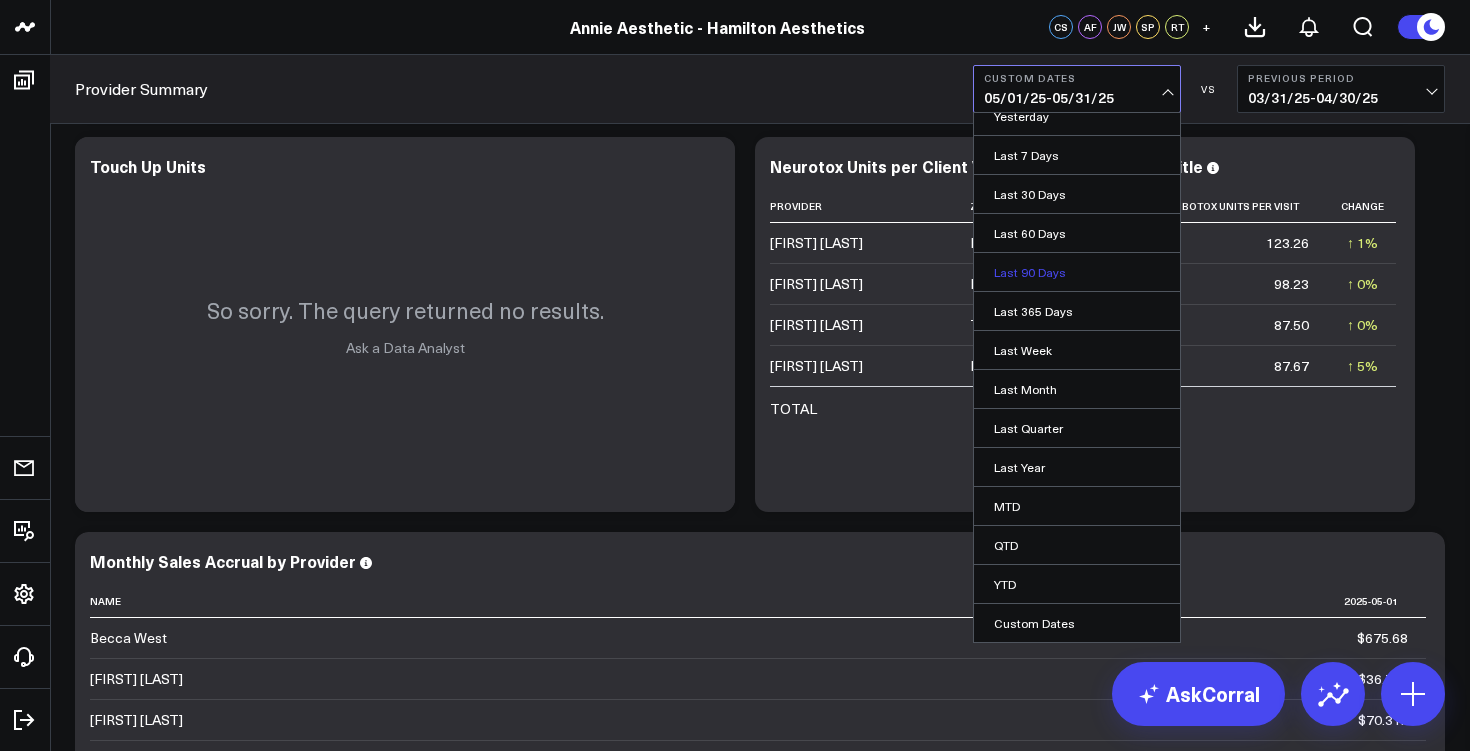 click on "Last 90 Days" at bounding box center [1077, 272] 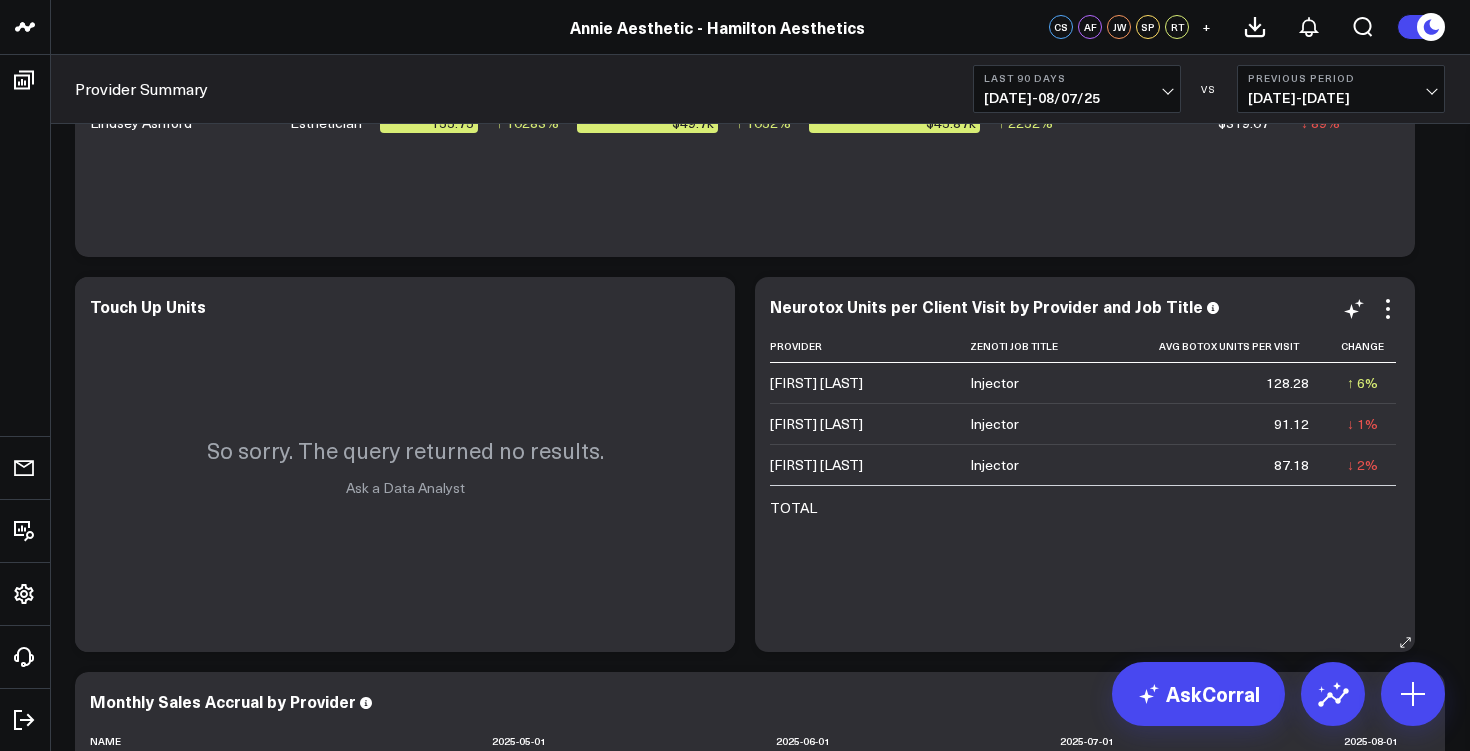 scroll, scrollTop: 1445, scrollLeft: 0, axis: vertical 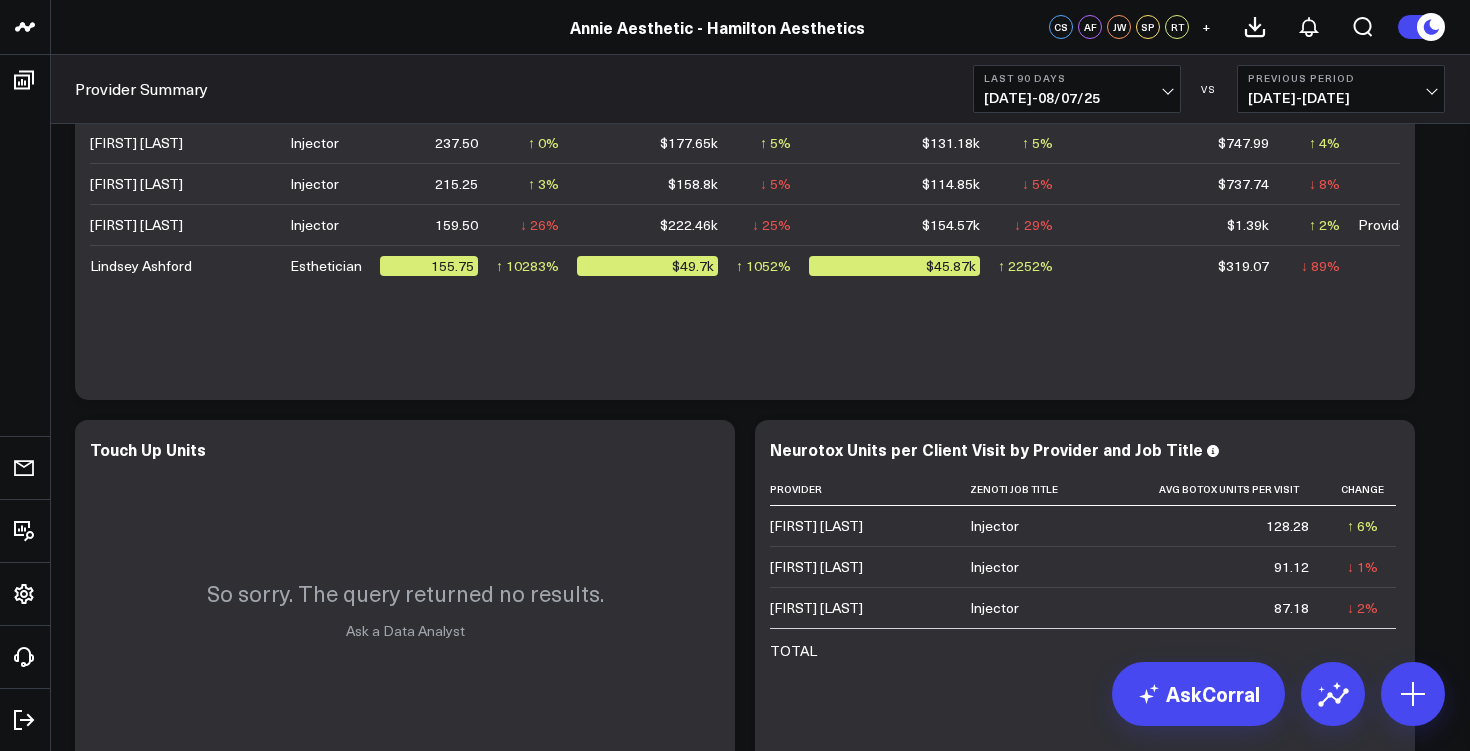 click on "Last 90 Days [DATE] - [DATE]" at bounding box center [1077, 89] 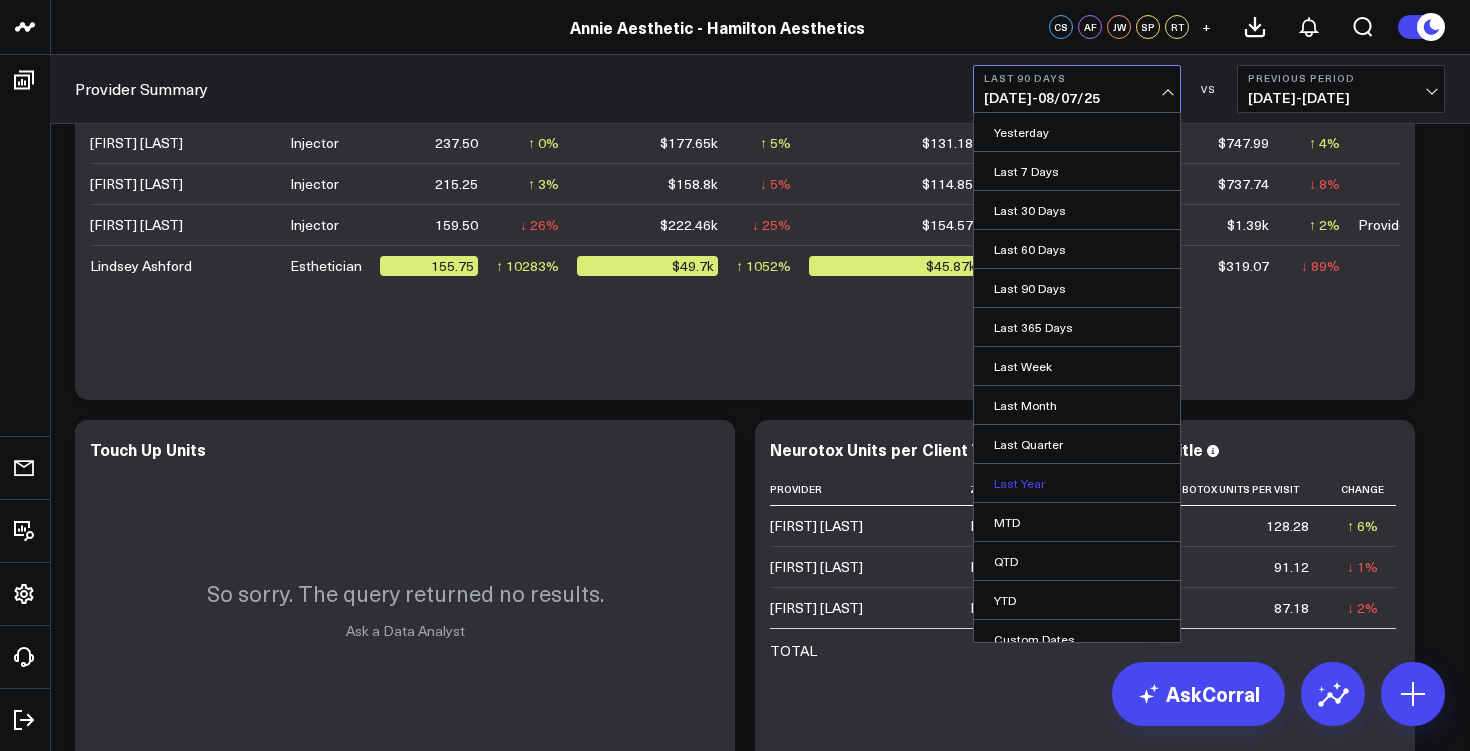 scroll, scrollTop: 16, scrollLeft: 0, axis: vertical 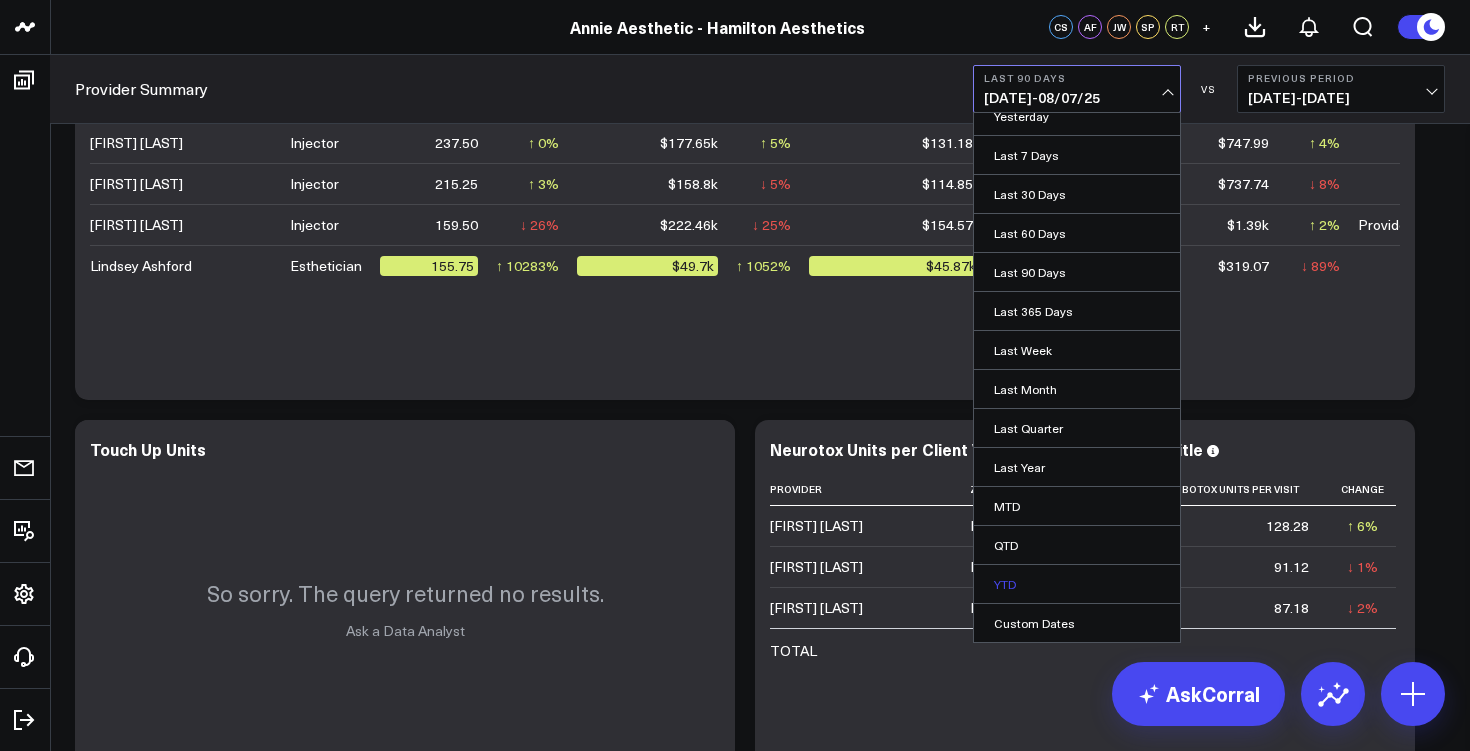 click on "YTD" at bounding box center (1077, 584) 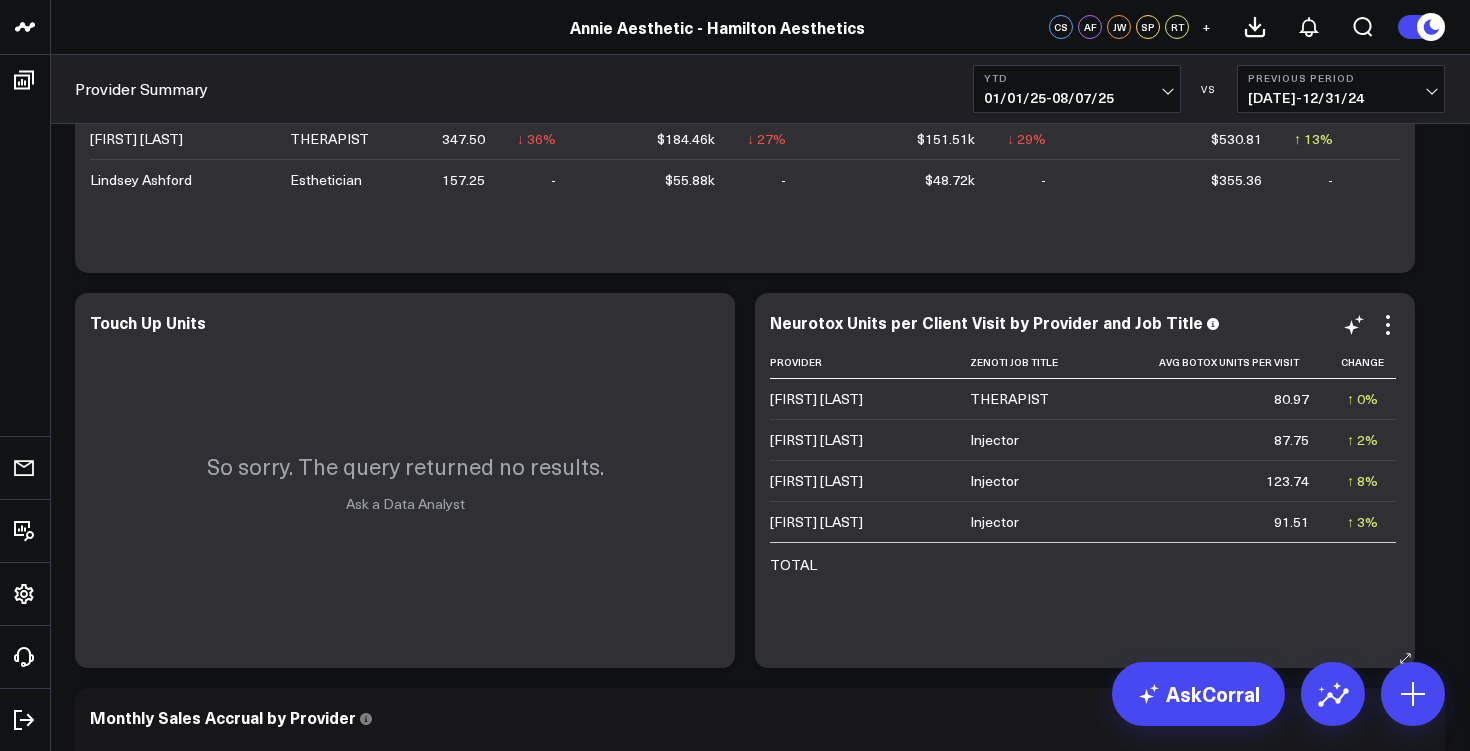 scroll, scrollTop: 1575, scrollLeft: 0, axis: vertical 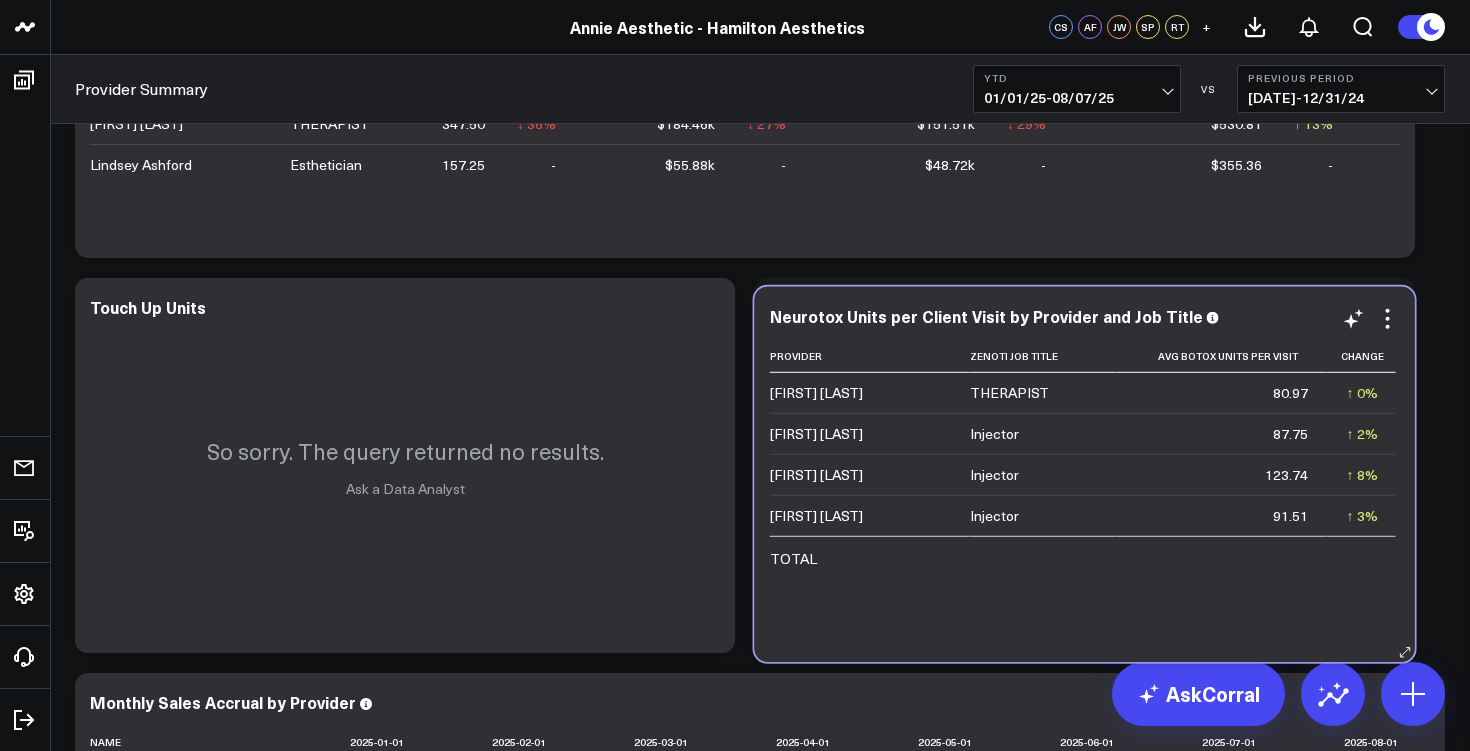 click on "Neurotox Units per Client Visit by Provider and Job Title Provider
Zenoti Job Title Avg Botox Units Per Visit Change [FIRST] [LAST] THERAPIST [NUMBER] ↑ 0% Previous [NUMBER] [FIRST] [LAST] Injector [NUMBER] ↑ 2% Previous [NUMBER] [FIRST] [LAST] Injector [NUMBER] ↑ 8% Previous [NUMBER] [FIRST] [LAST] Injector [NUMBER] ↑ 3% Previous [NUMBER] TOTAL" at bounding box center (1085, 474) 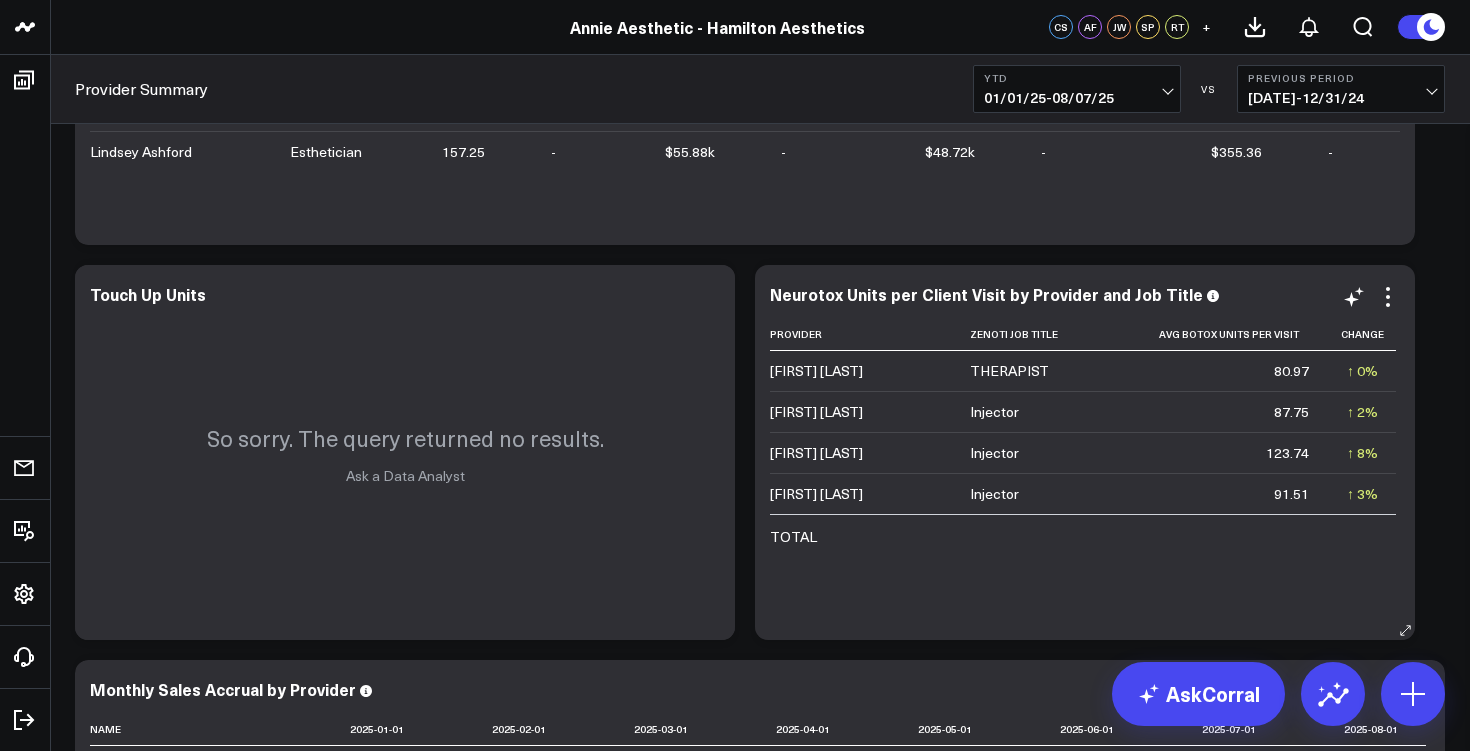 scroll, scrollTop: 1603, scrollLeft: 0, axis: vertical 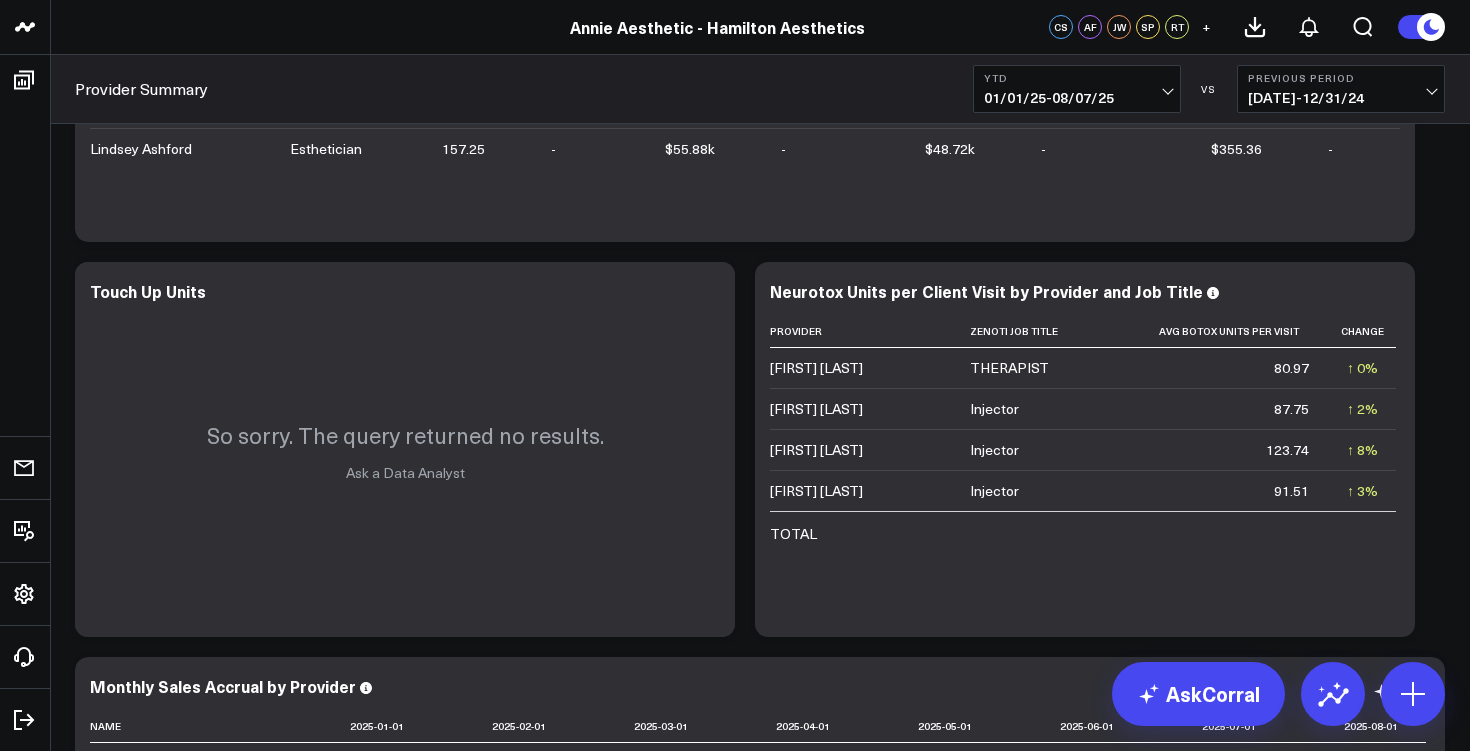 click on "Modify via AI Copy link to widget Ask support Remove Create linked copy Manager Summary Provider Summary Duplicate to Manager Summary Provider Summary Move to Manager Summary Provider Summary Change chart to Fuel Gauge Fuel Gauge w/o Comparison Comparison Bar Static Number Line Chart for Date Comparison Bar Chart Bar Chart w/o Comparison Wide Bar Chart Wide Bar Chart w/o Comparison Donut Chart Donut Chart w/o Comparison Pie Chart Vertical Funnel Horizontal Funnel US Map US Map (Regional) Line Chart Clustered Column Chart Stacked Area Line Chart Scatterplot Stacked Column Chart Column vs Line Series Sunburst Heat Map Table Table w/ Date Columns Table w/o Comparison Comment Export PNG Edit Widget Sales Accrual Revenue by Provider So sorry. The query returned no results. Ask a Data Analyst Overview Modify via AI Copy link to widget Ask support Remove Create linked copy Manager Summary" at bounding box center (760, 2085) 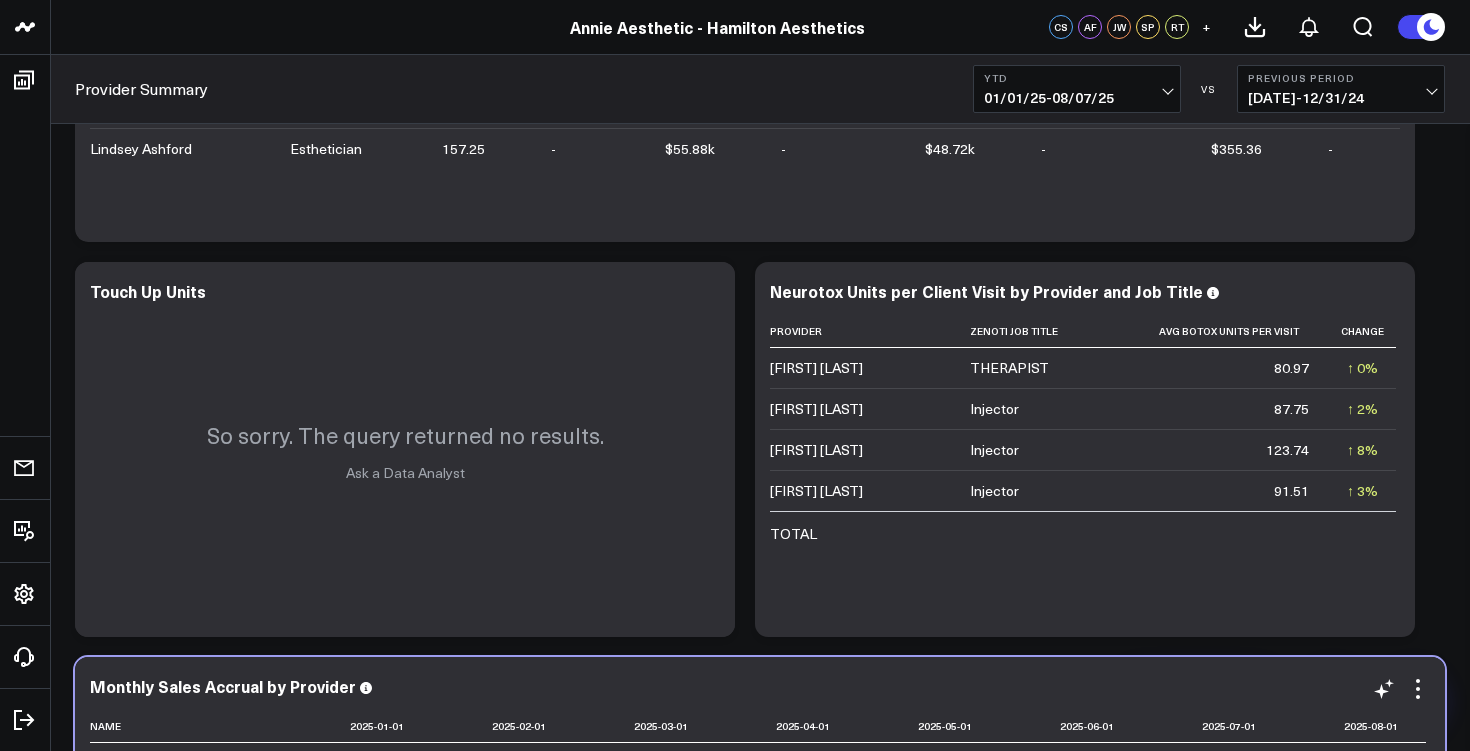 click on "Monthly Sales Accrual by Provider Name
[DATE] [DATE] [DATE] [DATE] [DATE] [DATE] [DATE] [DATE] [FIRST] [LAST] [CURRENCY] Previous [CURRENCY] [CURRENCY] Previous [CURRENCY] [CURRENCY] Previous [CURRENCY] [CURRENCY] Previous [CURRENCY] [CURRENCY] Previous [CURRENCY] [CURRENCY] Previous [CURRENCY] [CURRENCY] Previous [CURRENCY] [CURRENCY] Previous [CURRENCY] [FIRST] [LAST] [CURRENCY] Previous [CURRENCY] [CURRENCY] Previous [CURRENCY] [CURRENCY] Previous [CURRENCY] [CURRENCY] Previous [CURRENCY] [CURRENCY] Previous [CURRENCY] [CURRENCY] Previous [CURRENCY] [CURRENCY] Previous [CURRENCY] [FIRST] [LAST] [CURRENCY] Previous [CURRENCY] [CURRENCY] Previous [CURRENCY] [CURRENCY] Previous [CURRENCY] [CURRENCY] Previous [CURRENCY] [CURRENCY] Previous [CURRENCY] [CURRENCY] Previous [CURRENCY] [CURRENCY] Previous [CURRENCY]" at bounding box center (760, 844) 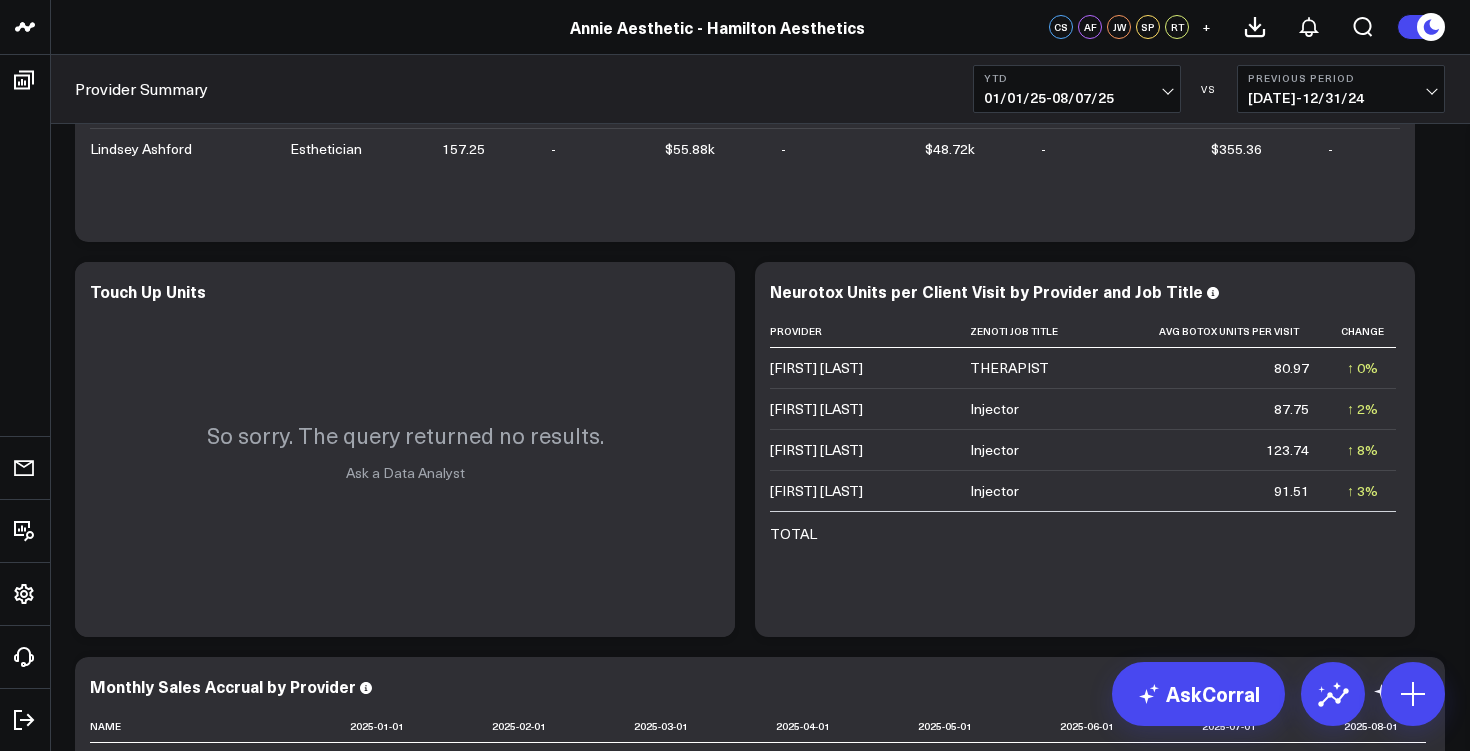 click on "Monthly Sales Accrual by Provider Name
[DATE] [DATE] [DATE] [DATE] [DATE] [DATE] [DATE] [DATE] [FIRST] [LAST] [CURRENCY] Previous [CURRENCY] [CURRENCY] Previous [CURRENCY] [CURRENCY] Previous [CURRENCY] [CURRENCY] Previous [CURRENCY] [CURRENCY] Previous [CURRENCY] [CURRENCY] Previous [CURRENCY] [CURRENCY] Previous [CURRENCY] [CURRENCY] Previous [CURRENCY] [FIRST] [LAST] [CURRENCY] Previous [CURRENCY] [CURRENCY] Previous [CURRENCY] [CURRENCY] Previous [CURRENCY] [CURRENCY] Previous [CURRENCY] [CURRENCY] Previous [CURRENCY] [CURRENCY] Previous [CURRENCY] [CURRENCY] Previous [CURRENCY] [FIRST] [LAST] [CURRENCY] Previous [CURRENCY] [CURRENCY] Previous [CURRENCY] [CURRENCY] Previous [CURRENCY] [CURRENCY] Previous [CURRENCY] [CURRENCY] Previous [CURRENCY] [CURRENCY] Previous [CURRENCY] [CURRENCY] Previous [CURRENCY]" at bounding box center [760, 844] 